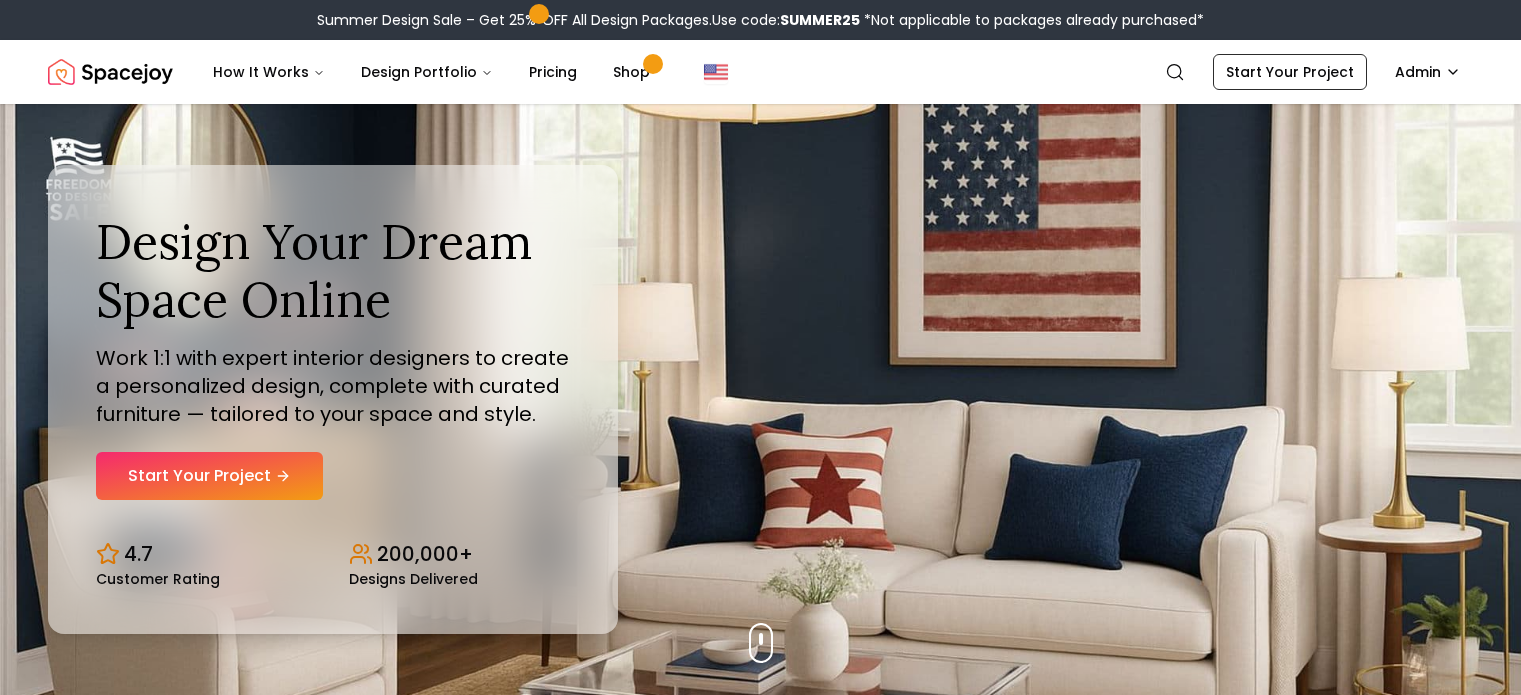 scroll, scrollTop: 0, scrollLeft: 0, axis: both 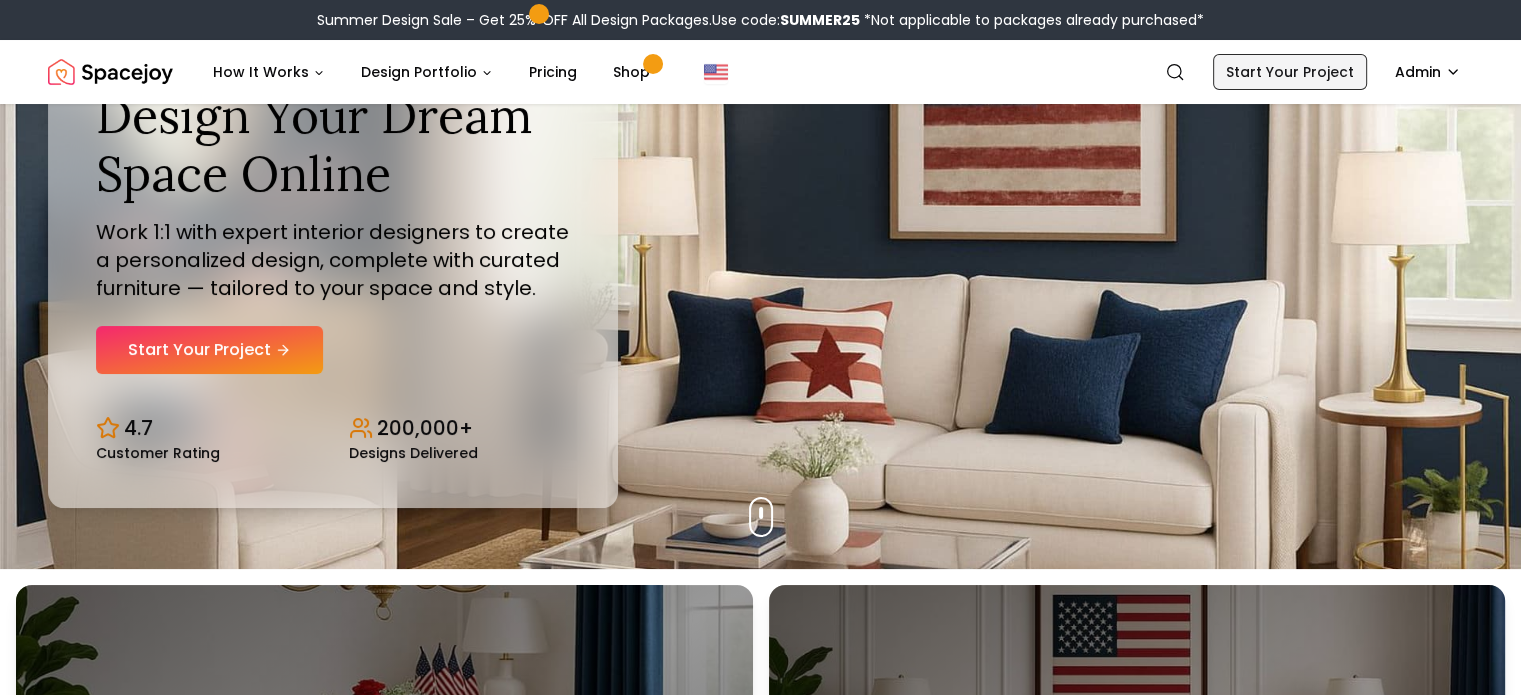 click on "Start Your Project" at bounding box center (1290, 72) 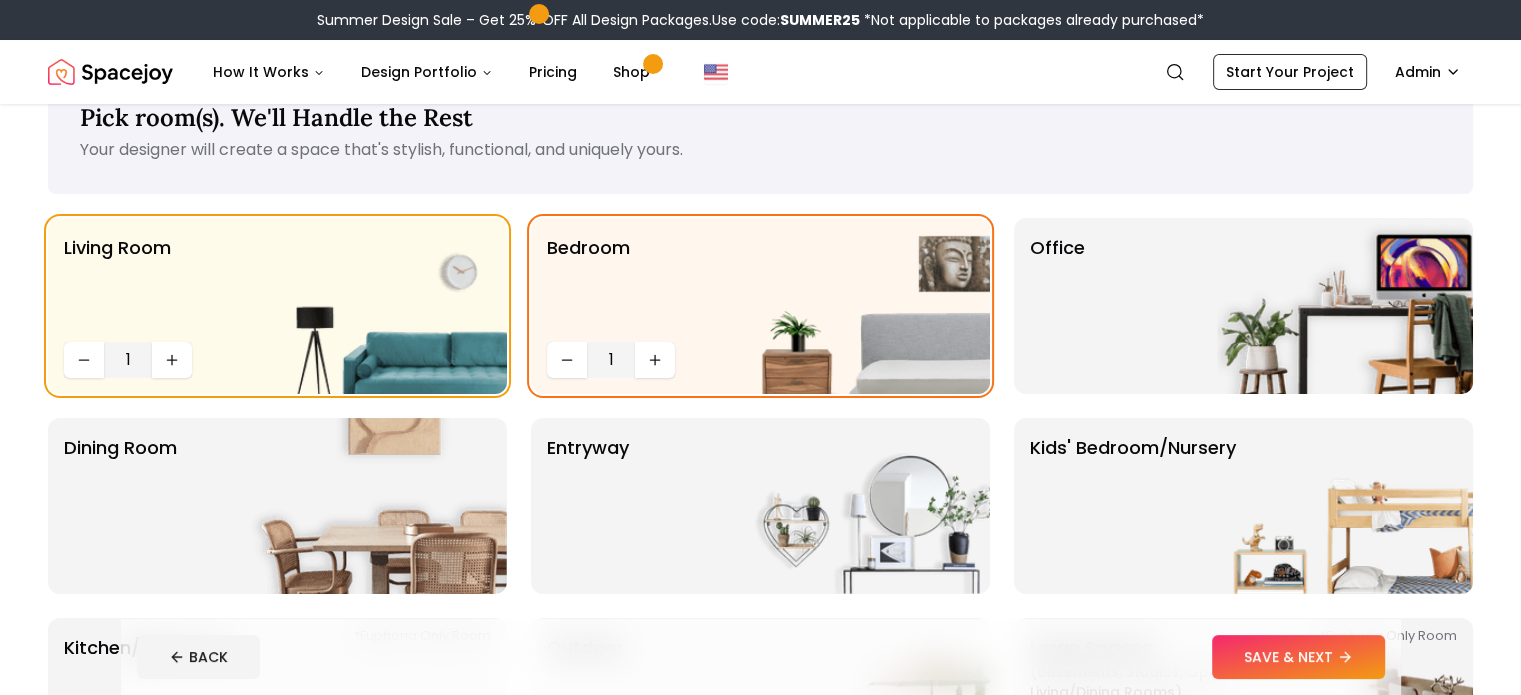 scroll, scrollTop: 122, scrollLeft: 0, axis: vertical 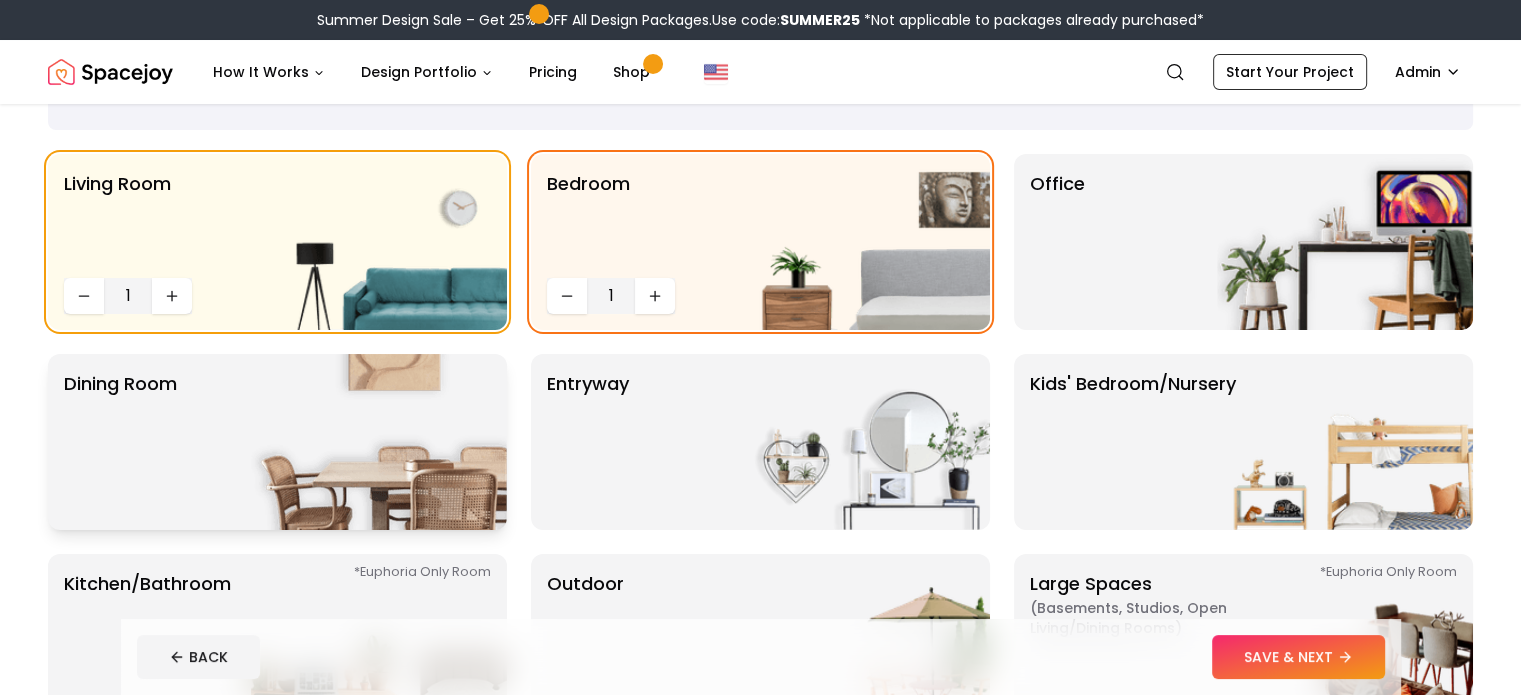 click at bounding box center [379, 442] 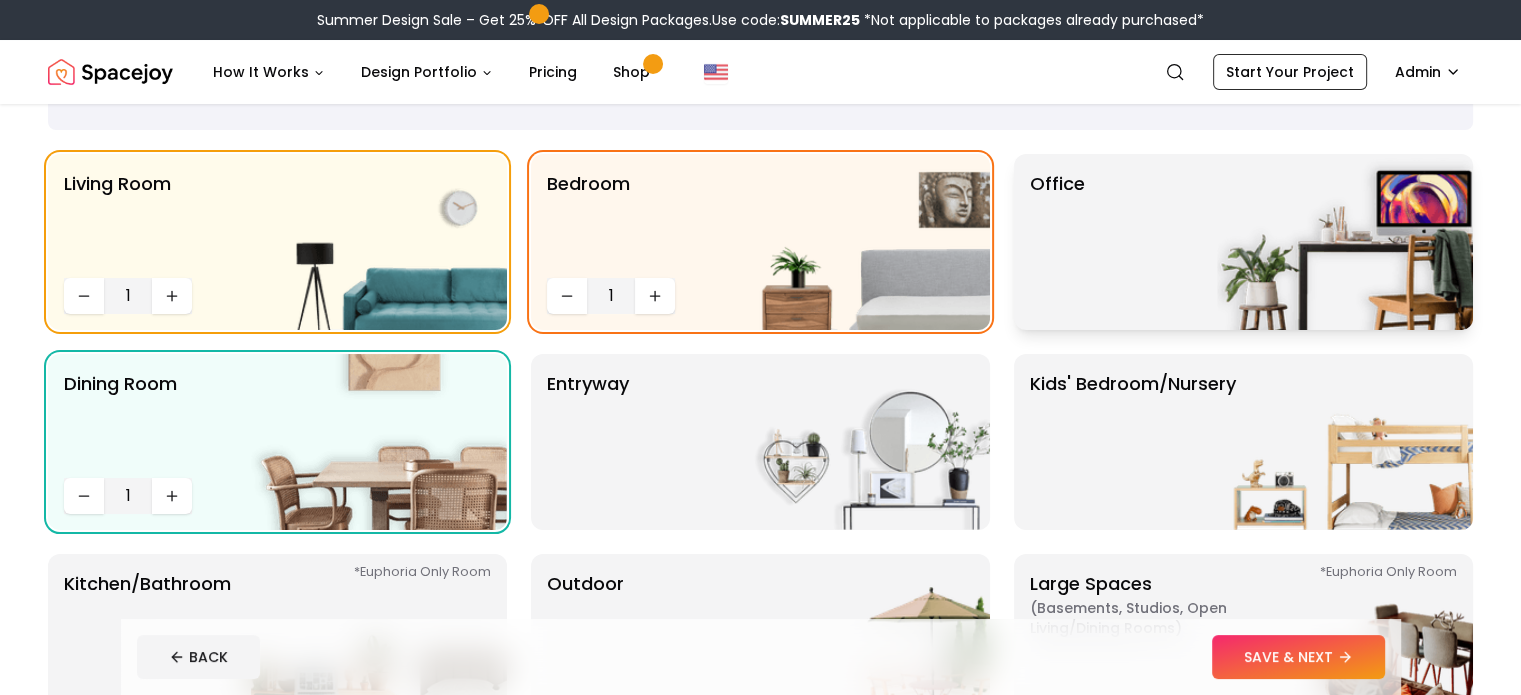 click at bounding box center [1345, 242] 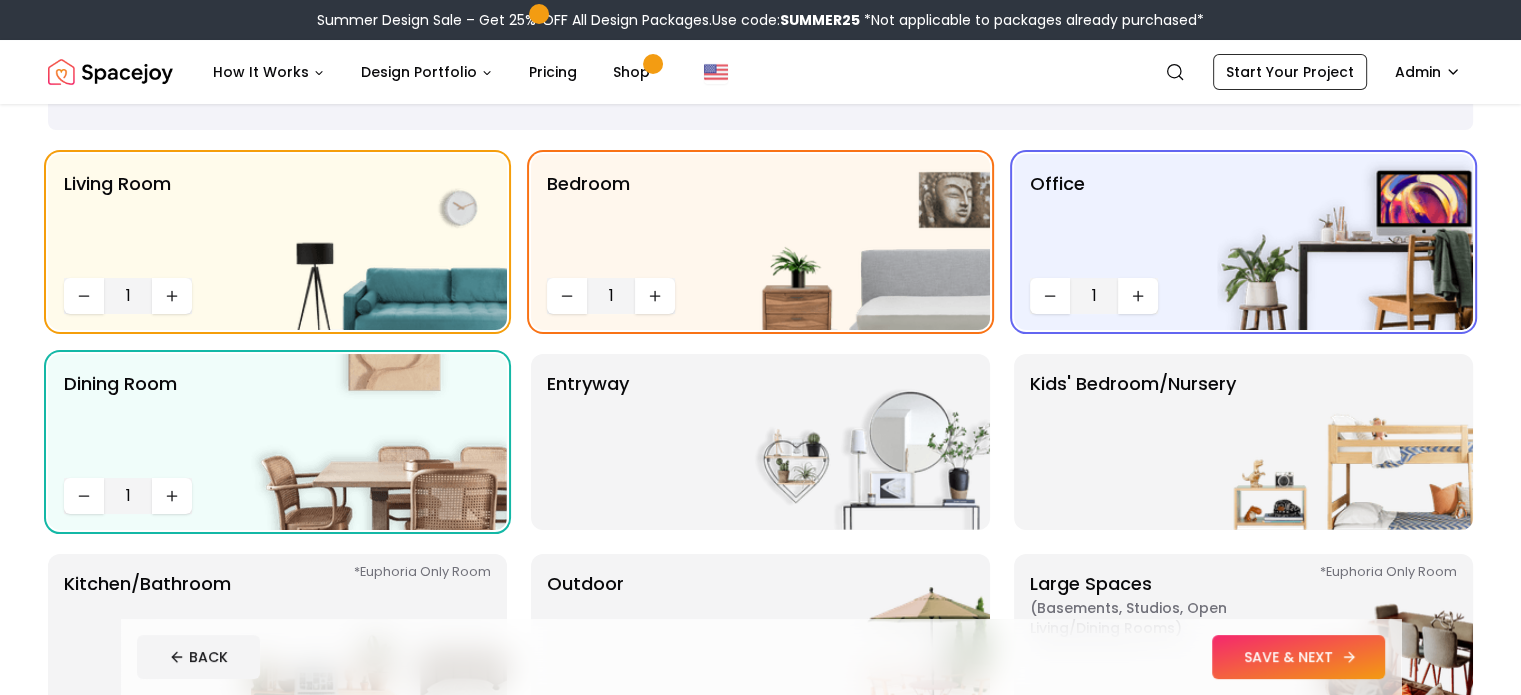 click on "SAVE & NEXT" at bounding box center (1298, 657) 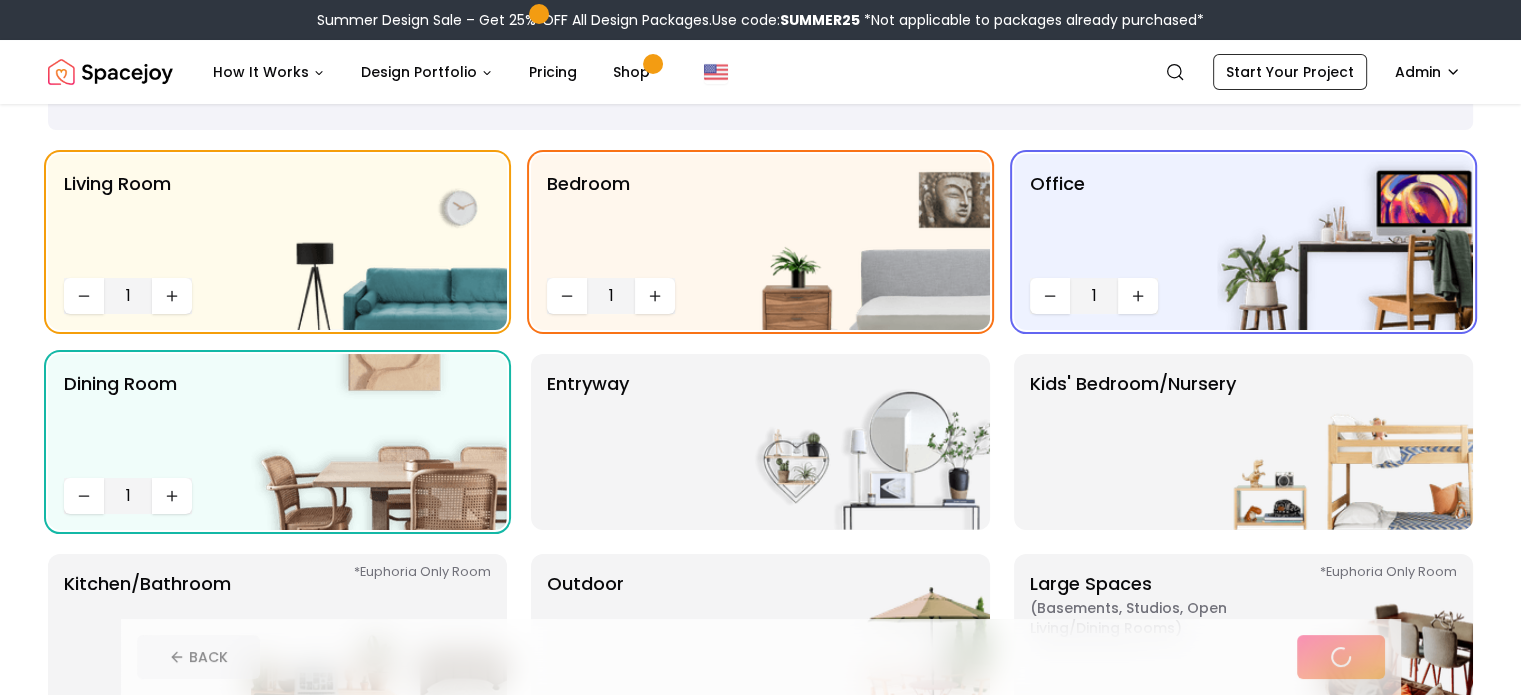 scroll, scrollTop: 0, scrollLeft: 0, axis: both 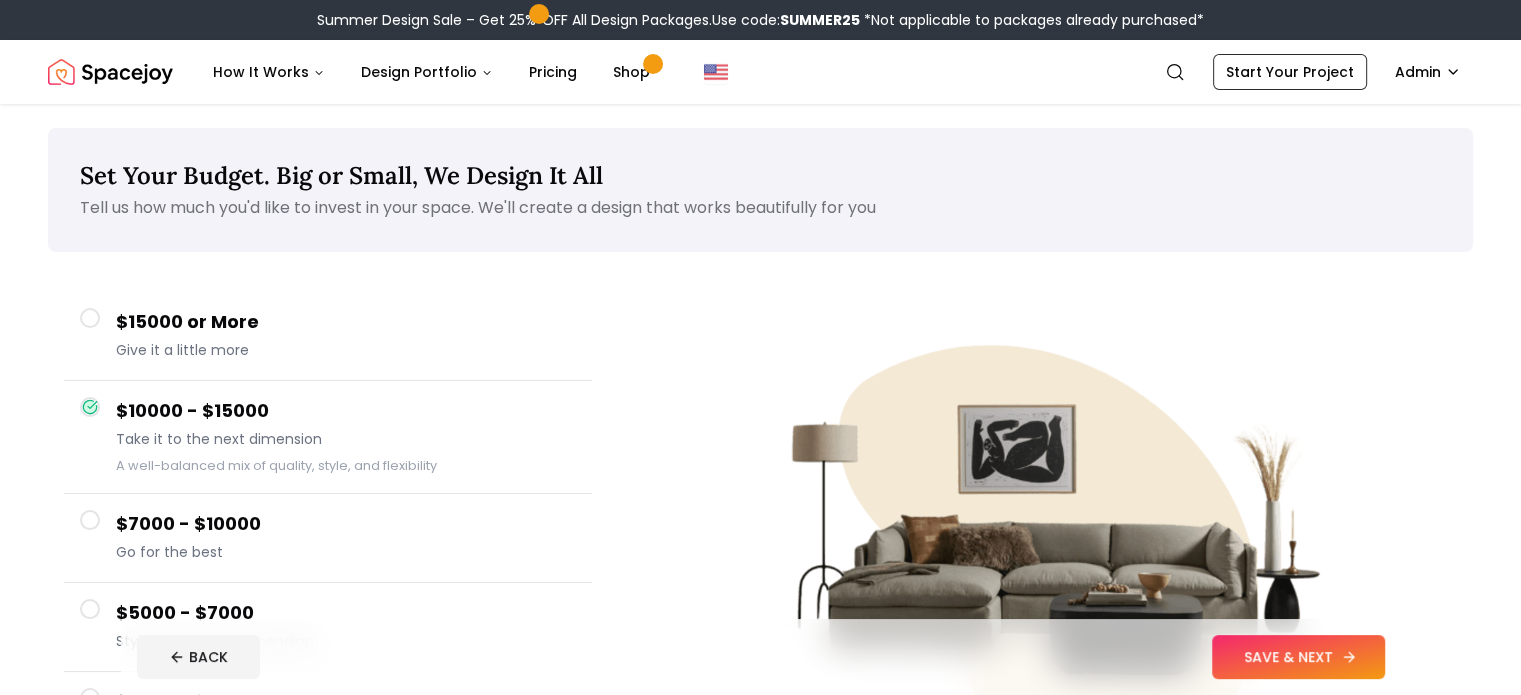 click on "SAVE & NEXT" at bounding box center [1298, 657] 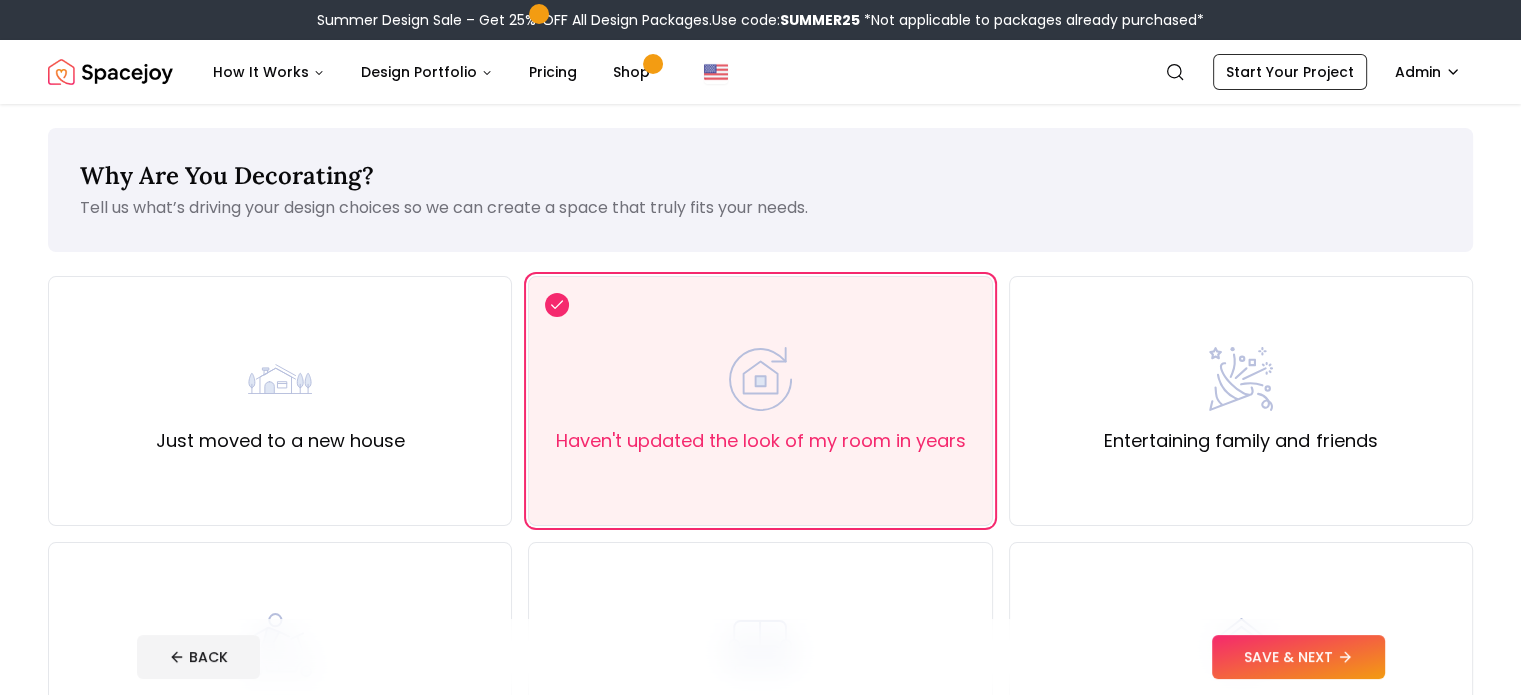 click on "SAVE & NEXT" at bounding box center [1298, 657] 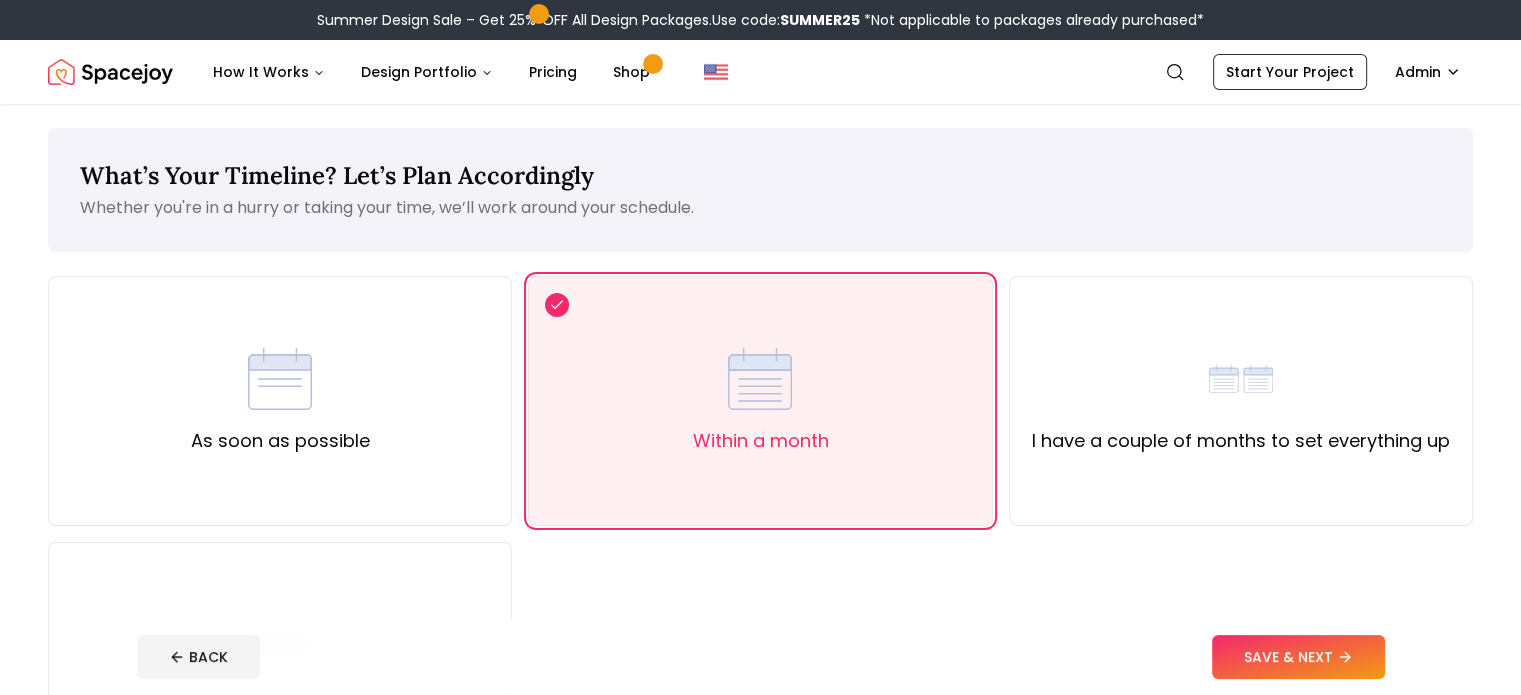 click on "SAVE & NEXT" at bounding box center (1298, 657) 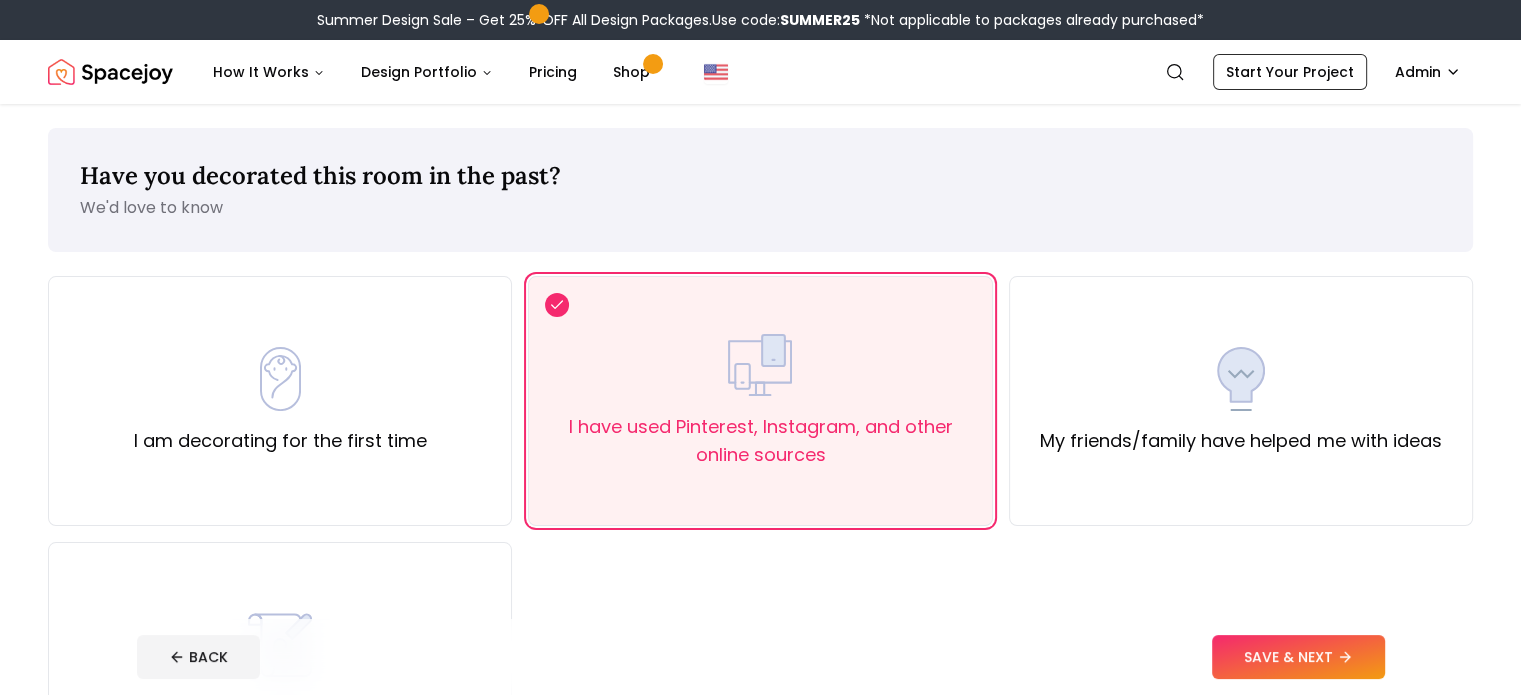 click on "SAVE & NEXT" at bounding box center (1298, 657) 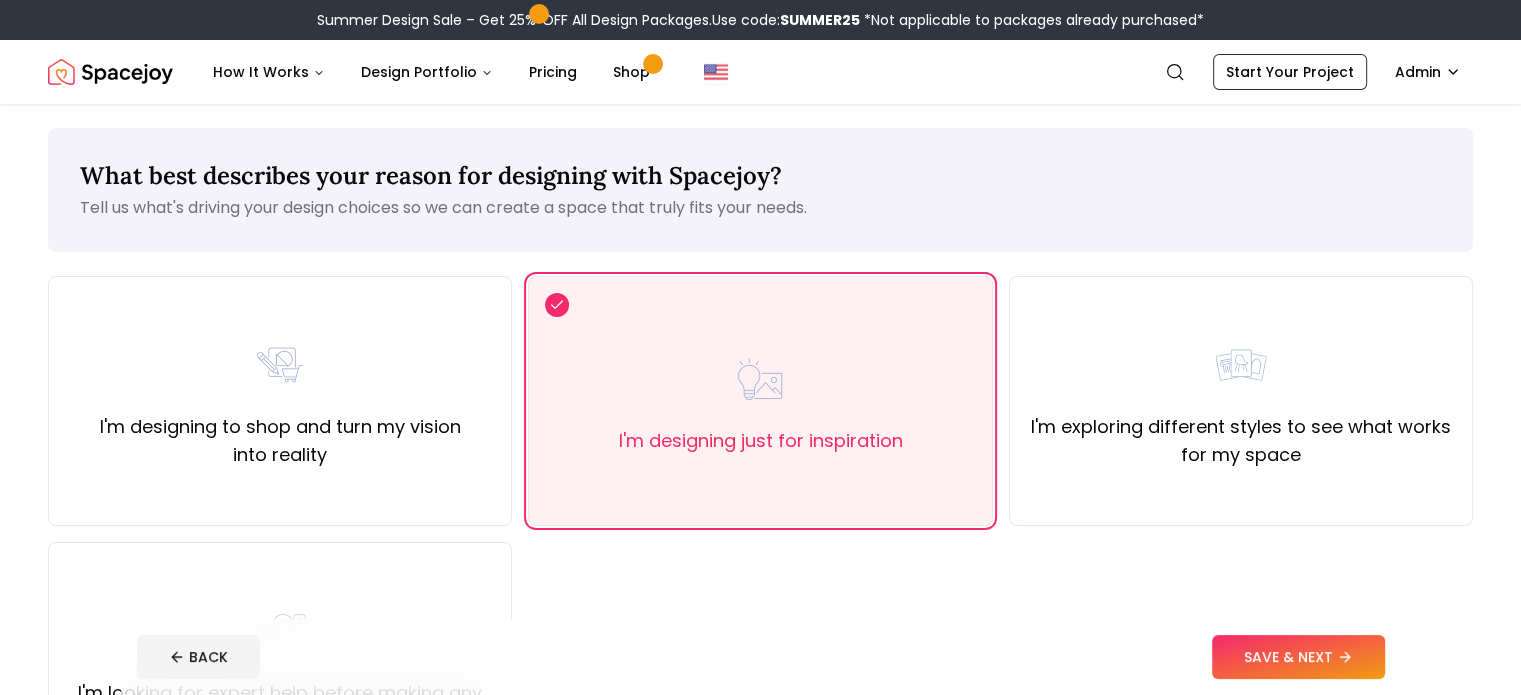 click on "SAVE & NEXT" at bounding box center [1298, 657] 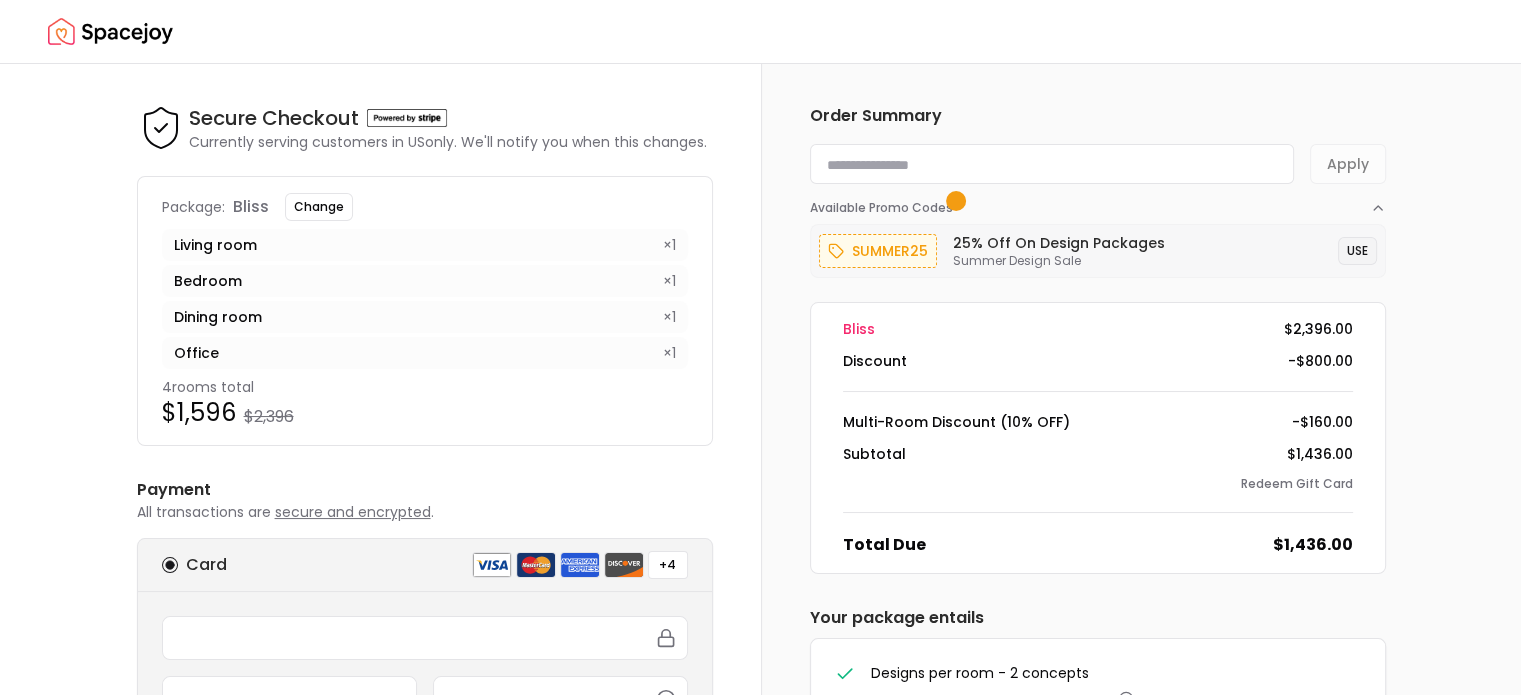 click on "USE" at bounding box center [1357, 251] 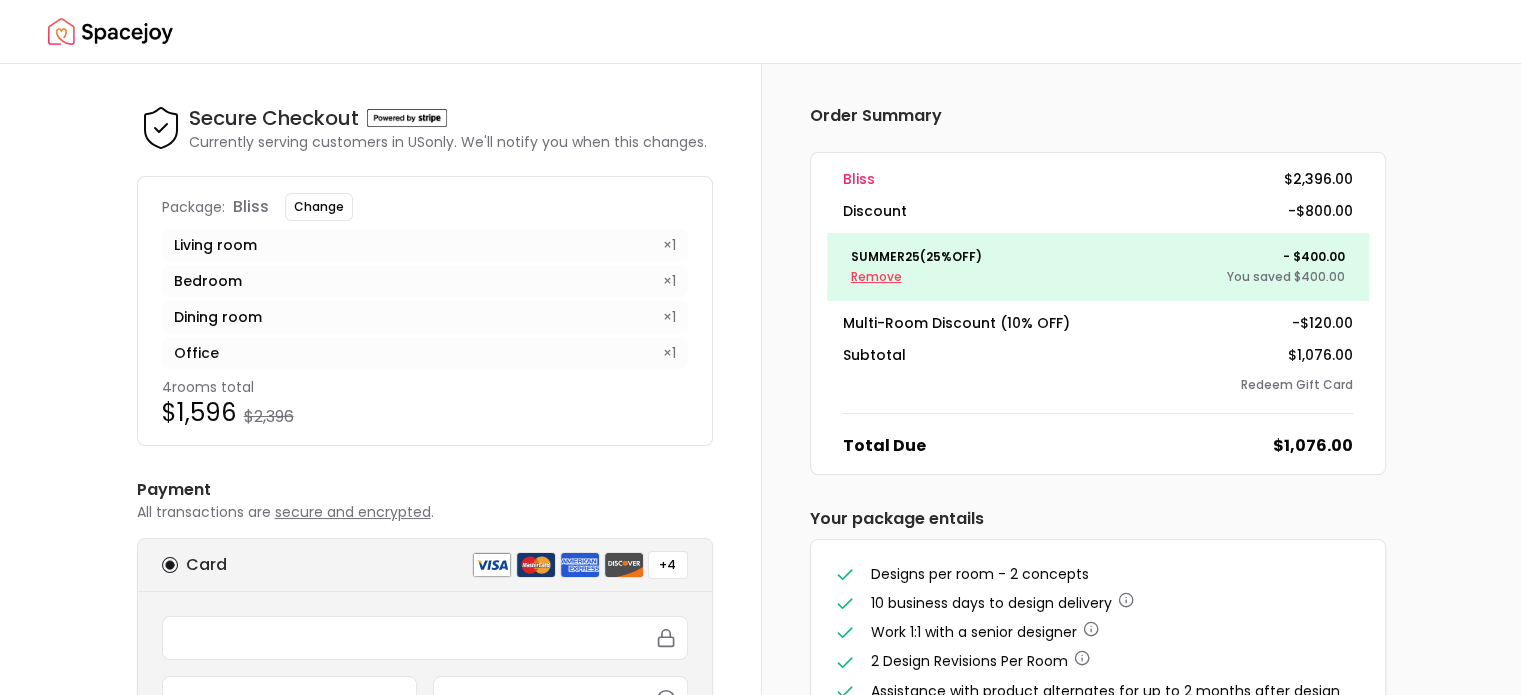 click on "Remove" at bounding box center [916, 277] 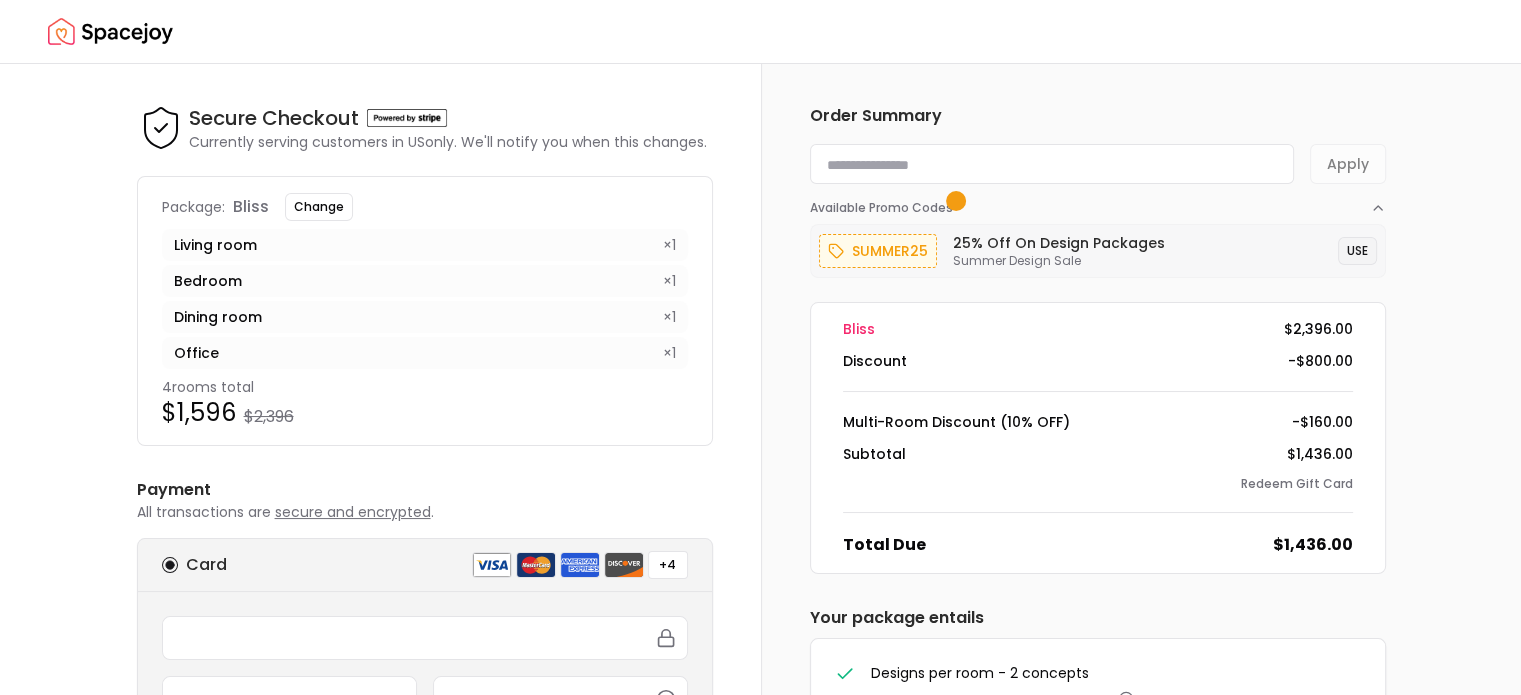 click on "USE" at bounding box center [1357, 251] 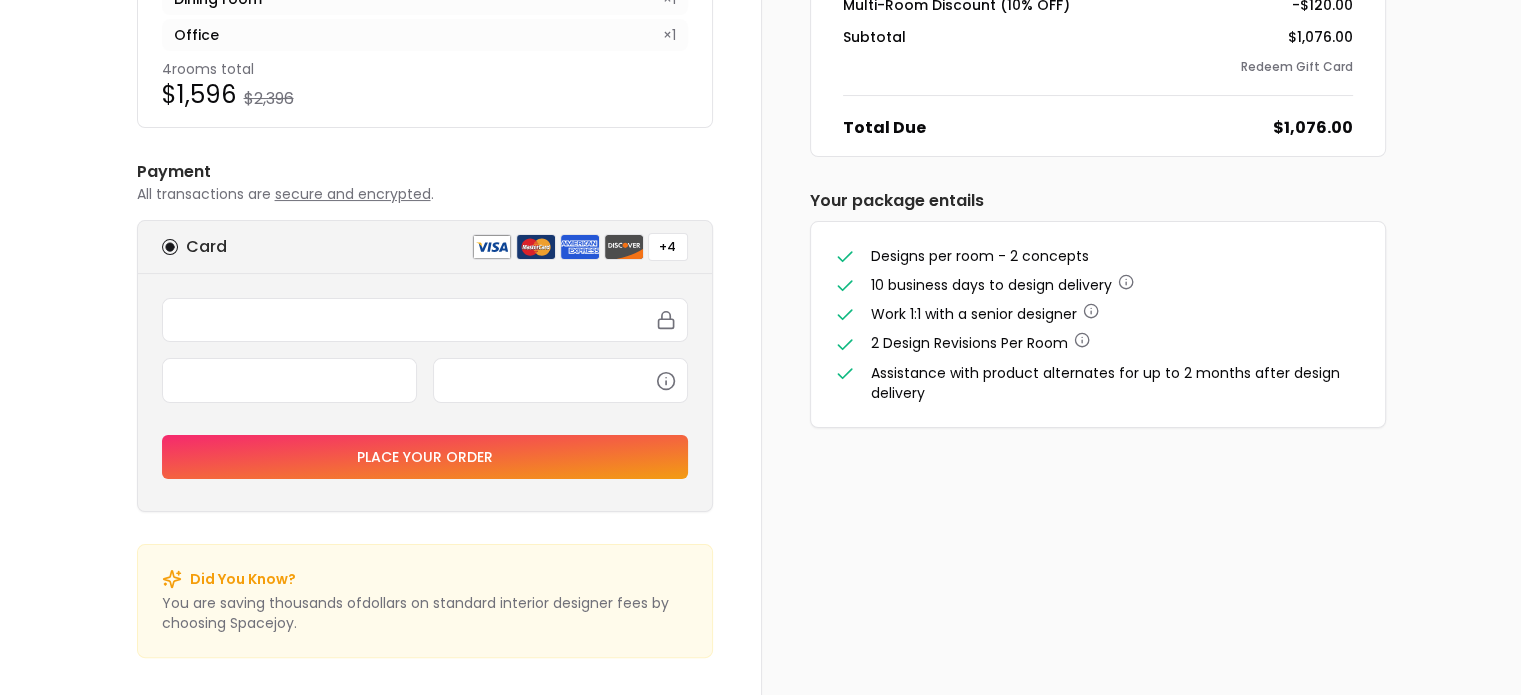 scroll, scrollTop: 0, scrollLeft: 0, axis: both 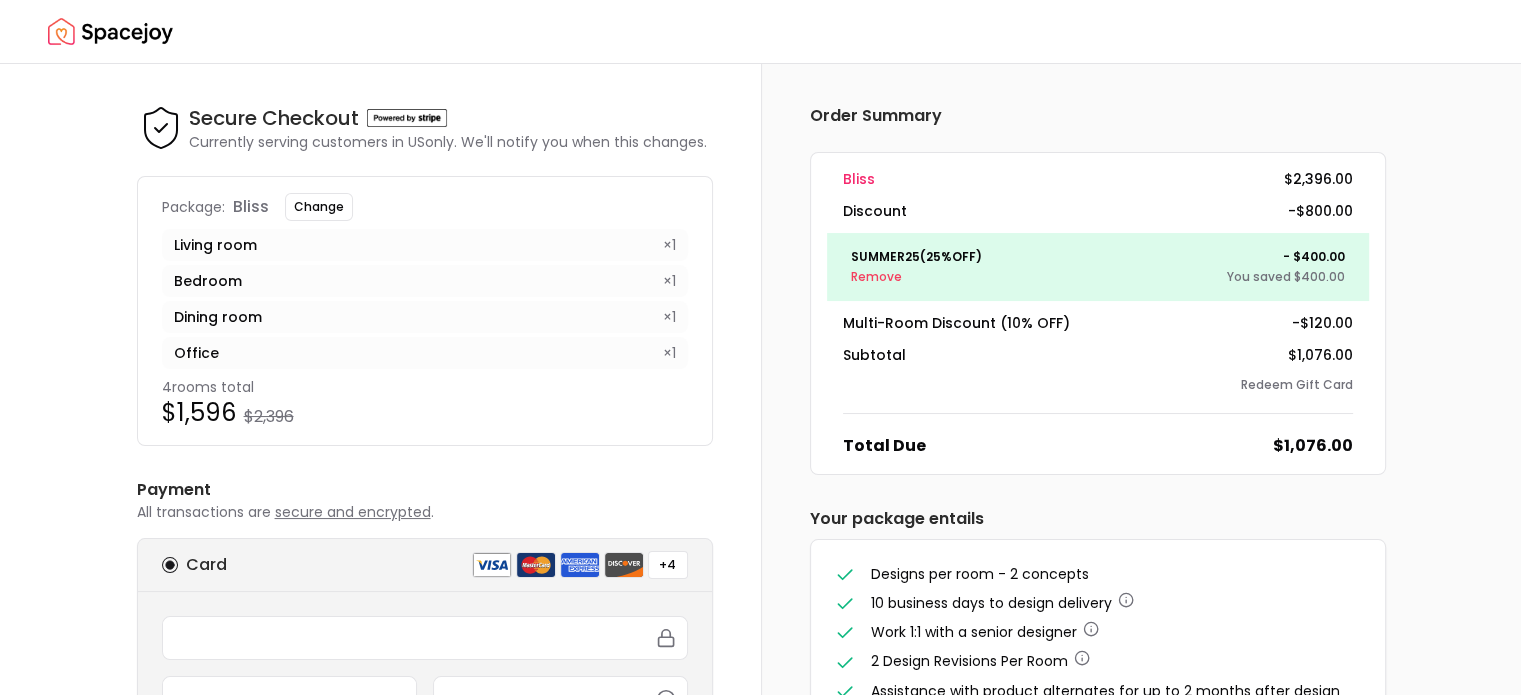 click at bounding box center (110, 32) 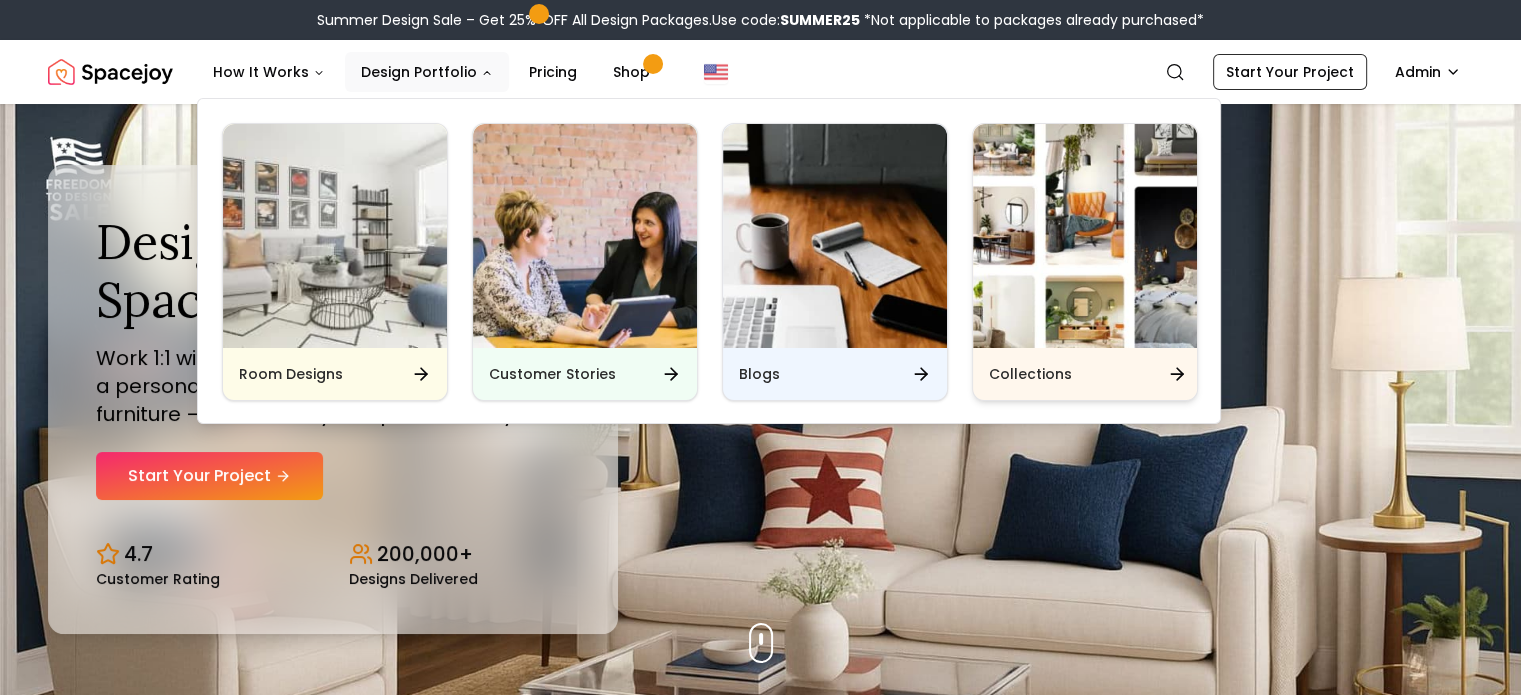 click at bounding box center [1085, 236] 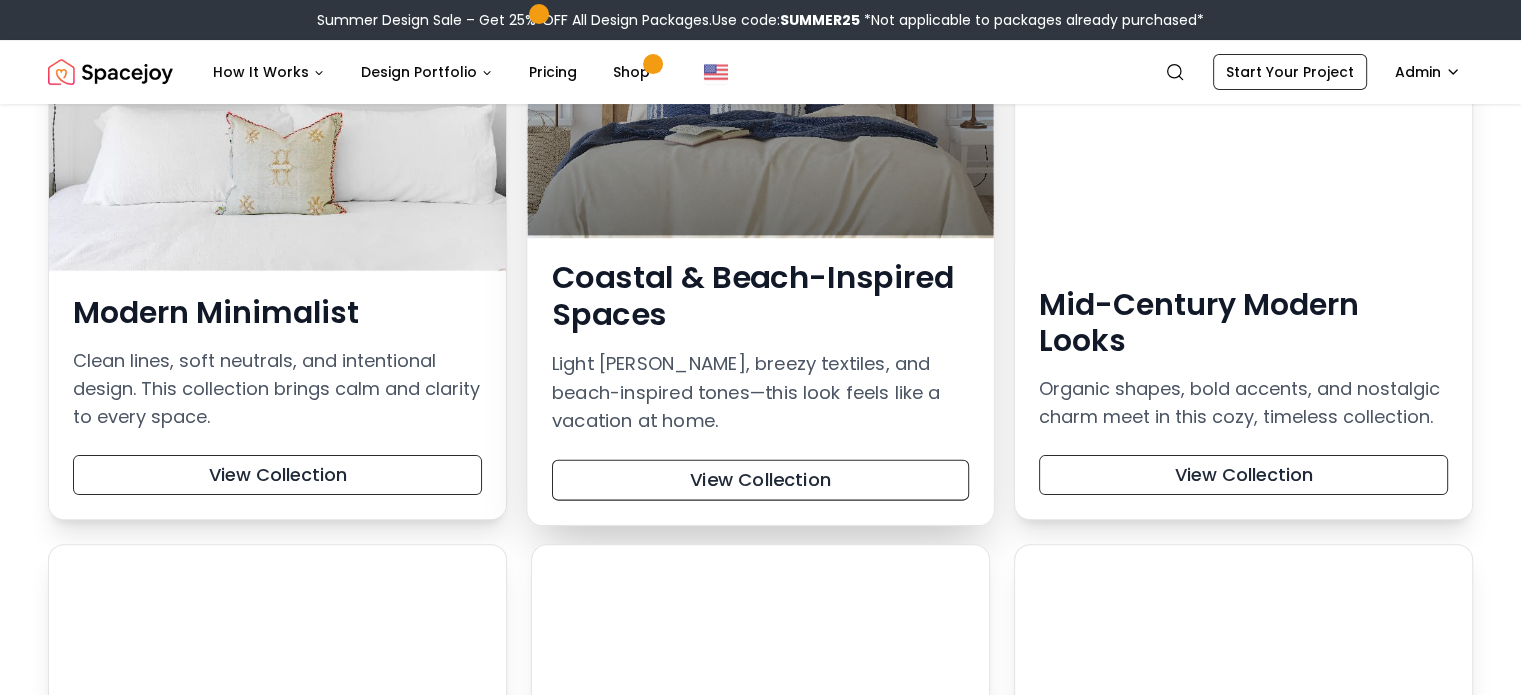scroll, scrollTop: 482, scrollLeft: 0, axis: vertical 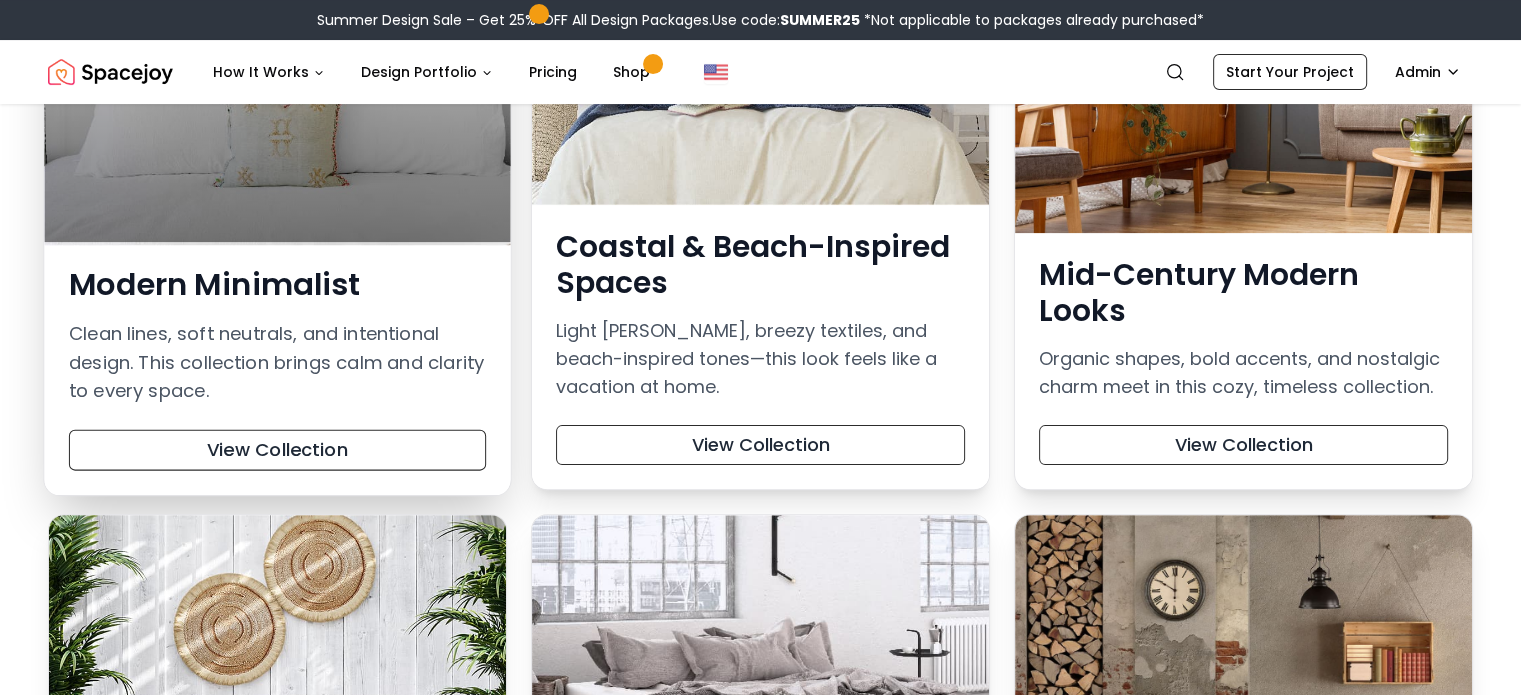 click on "Clean lines, soft neutrals, and intentional design. This collection brings calm and clarity to every space." at bounding box center [277, 363] 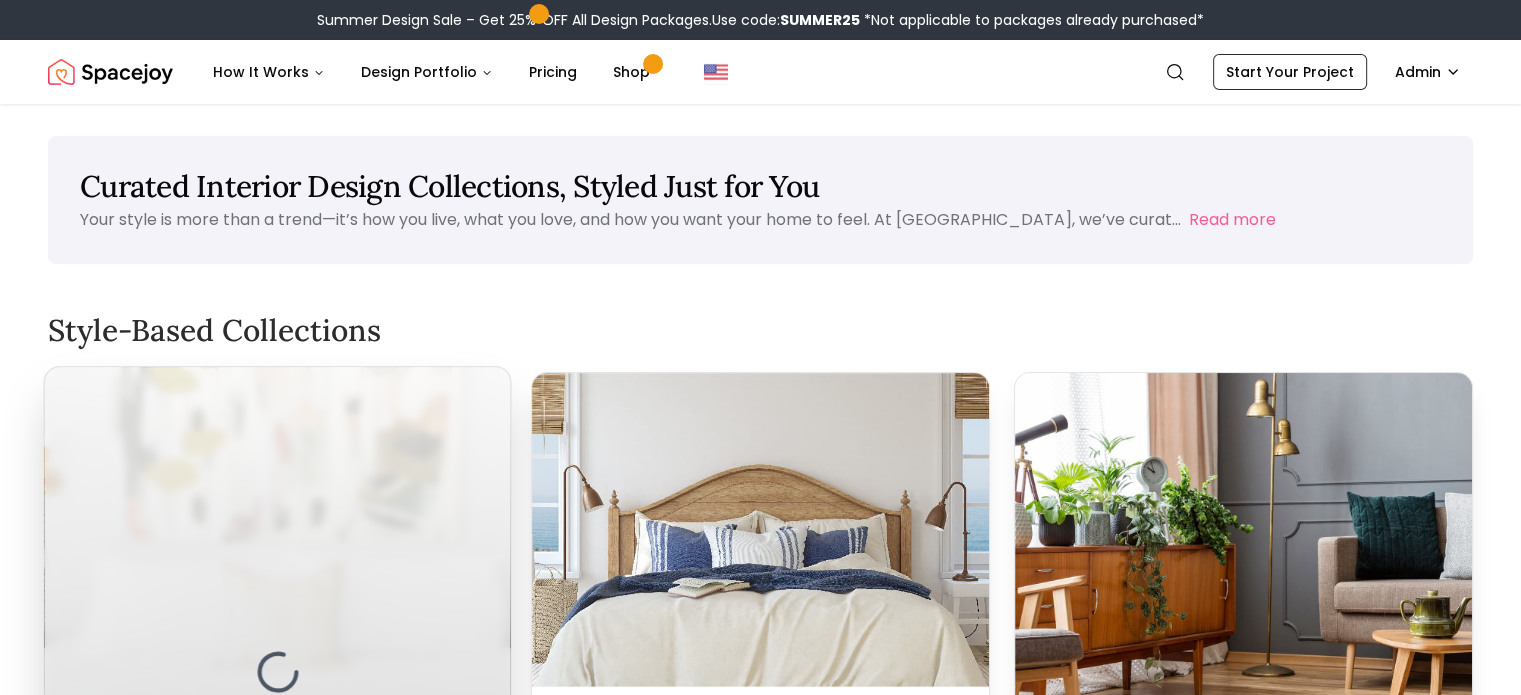 scroll, scrollTop: 340, scrollLeft: 0, axis: vertical 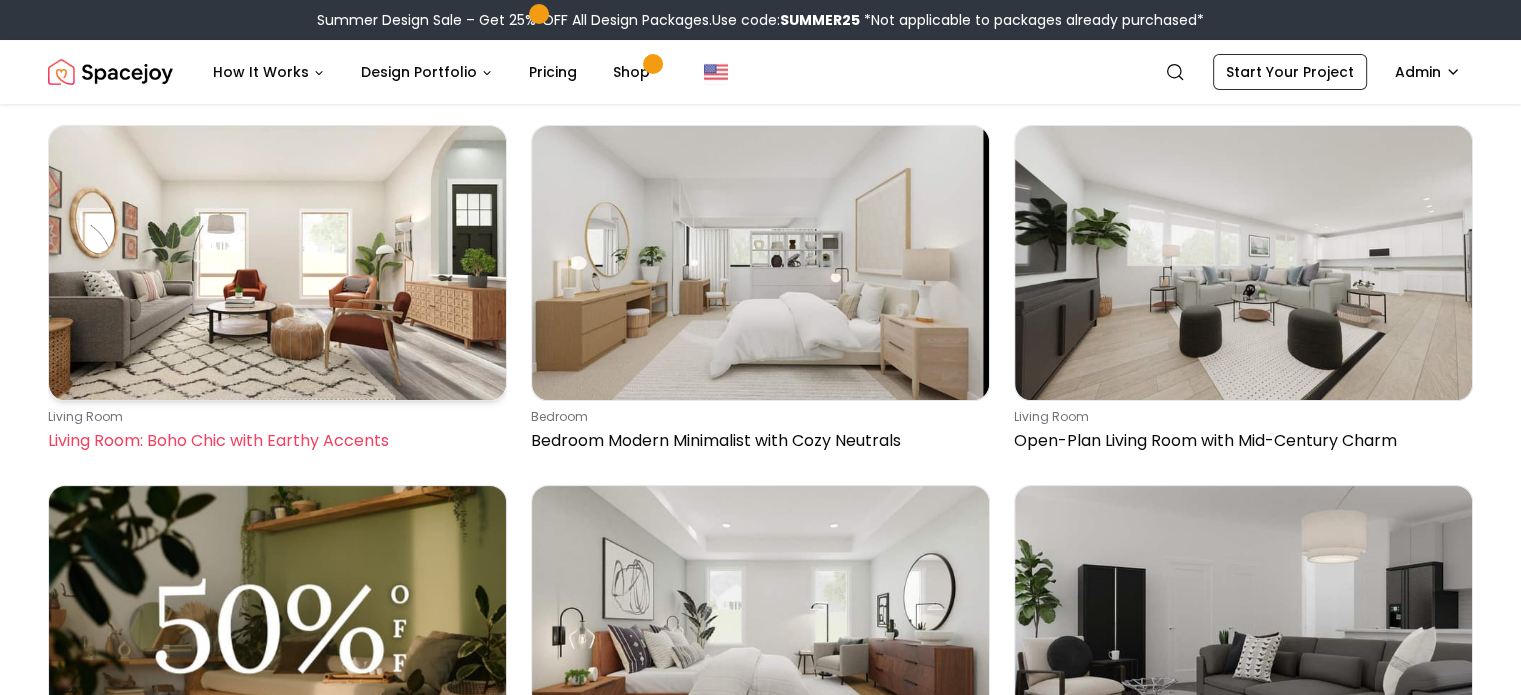 click at bounding box center (277, 263) 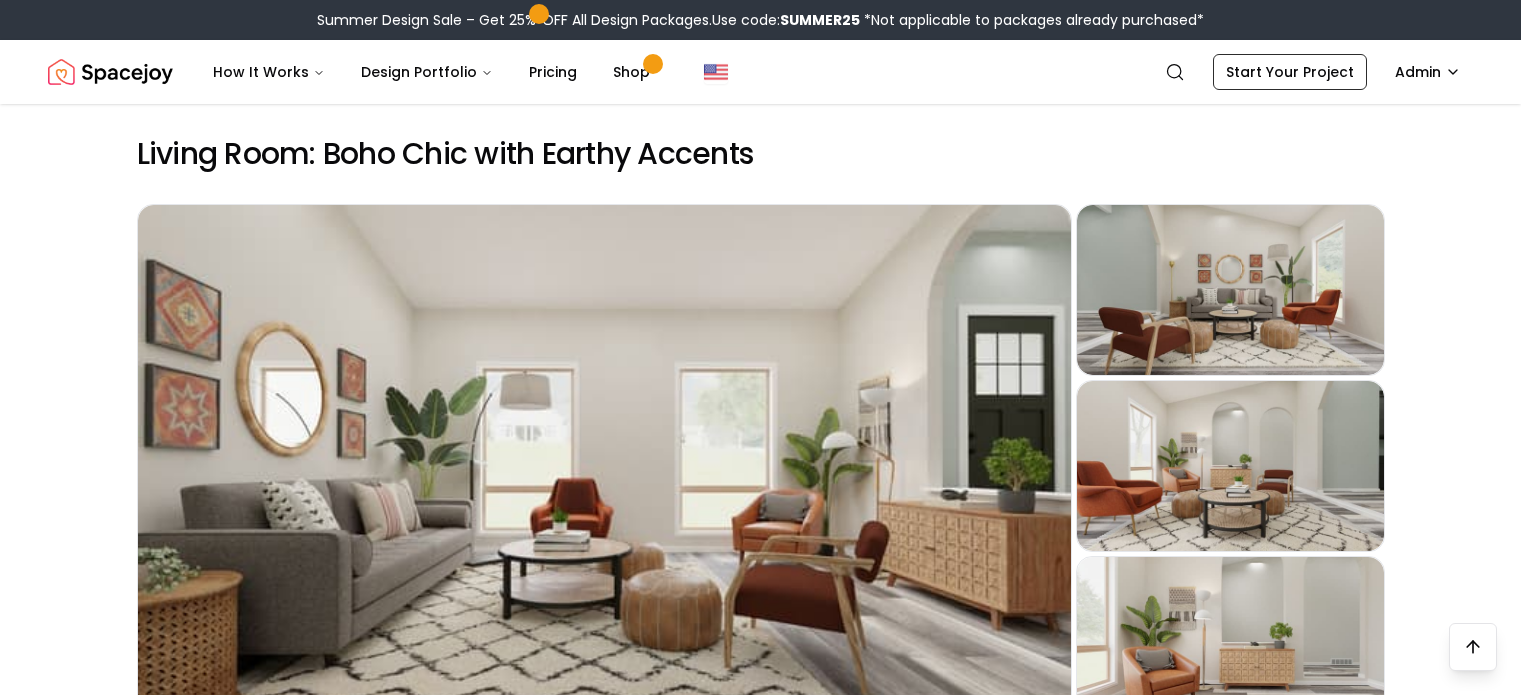 scroll, scrollTop: 1616, scrollLeft: 0, axis: vertical 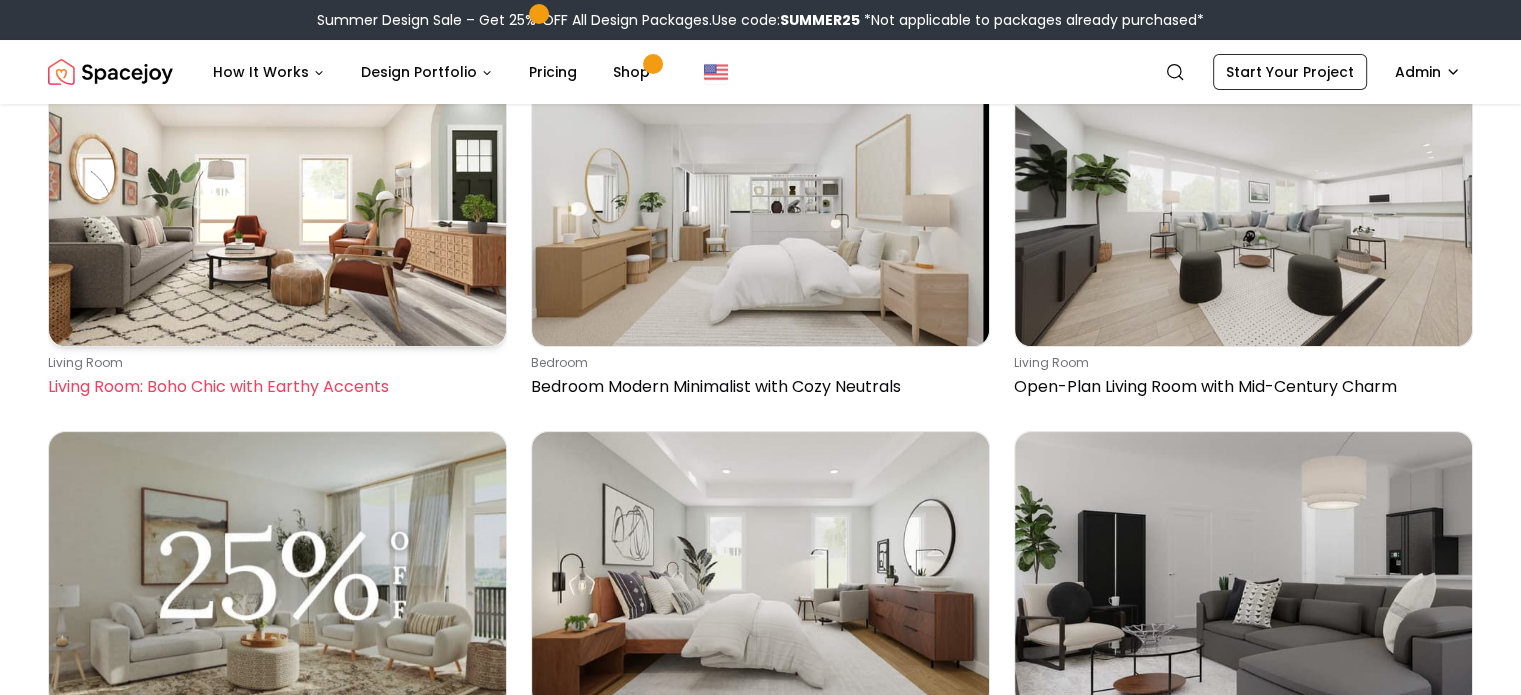 click at bounding box center (277, 209) 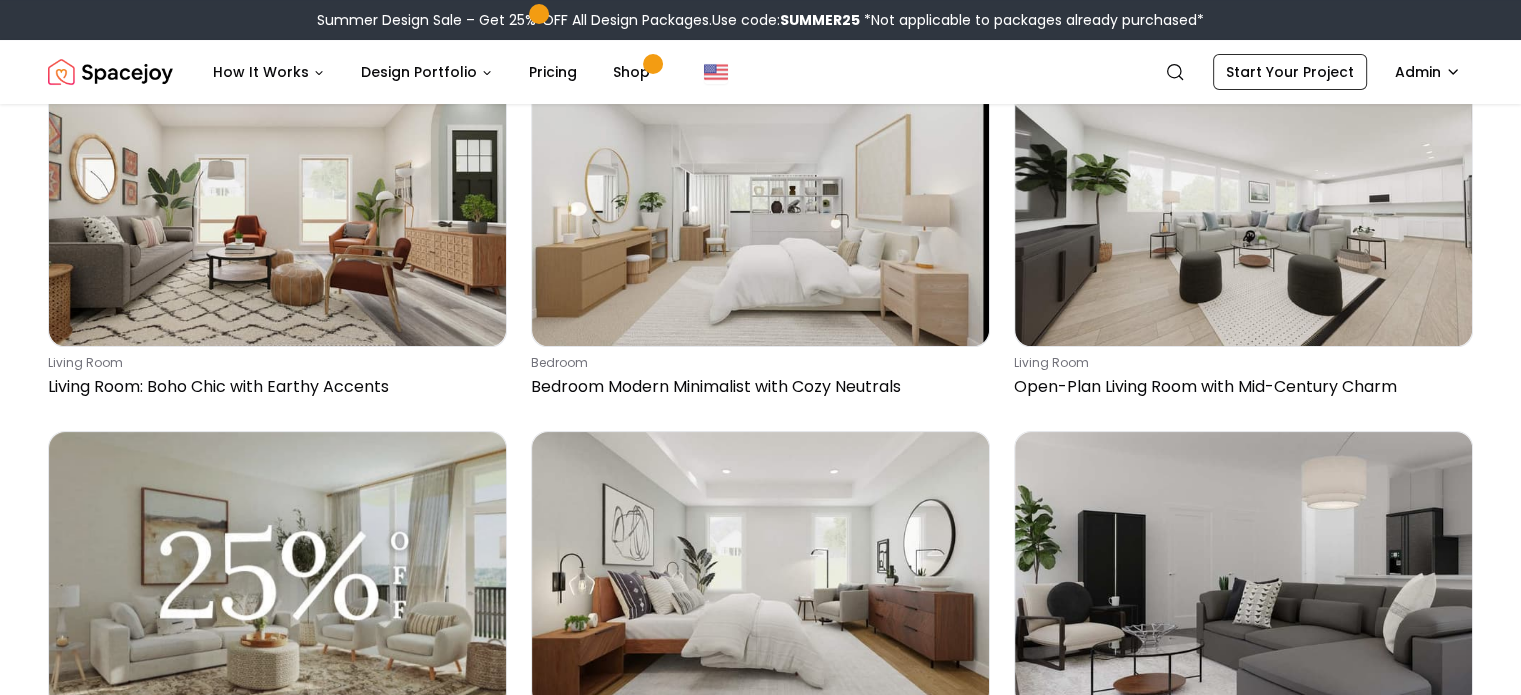 click at bounding box center [110, 72] 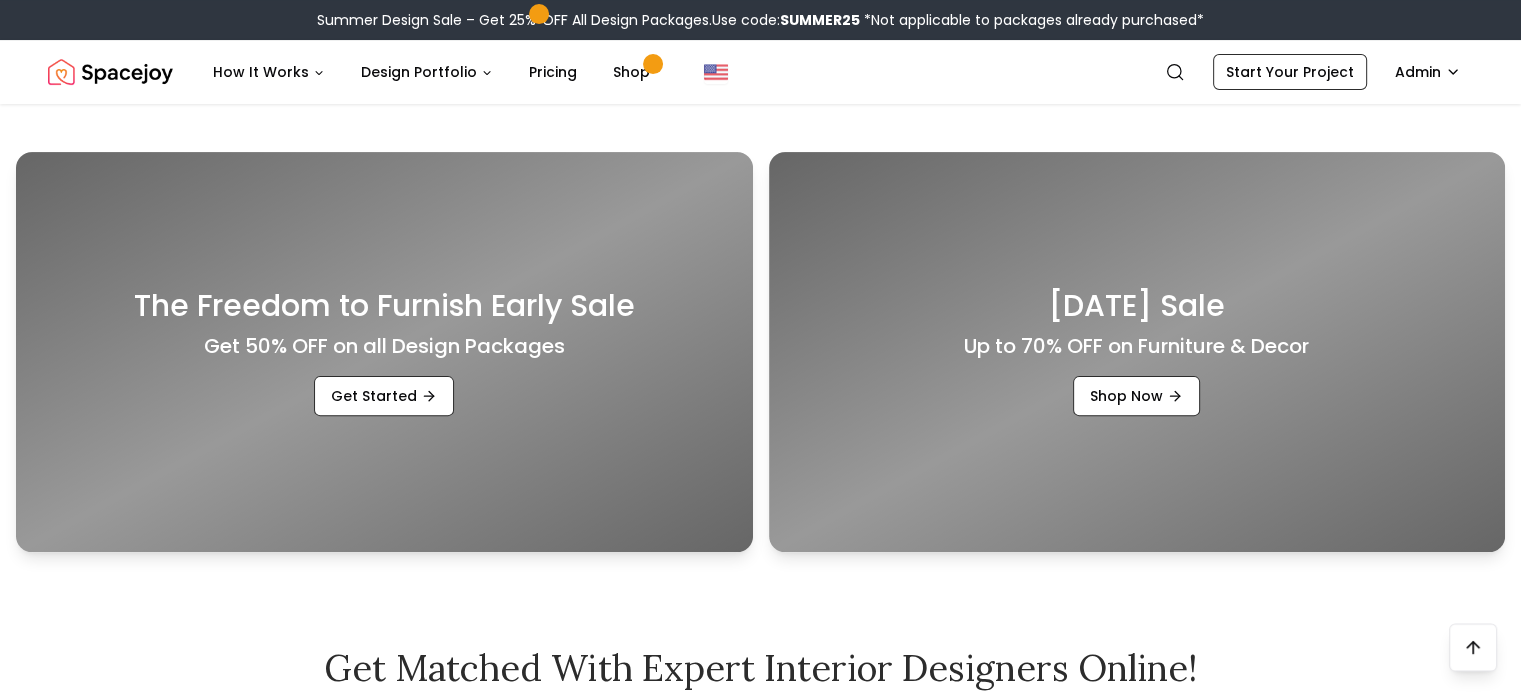 scroll, scrollTop: 562, scrollLeft: 0, axis: vertical 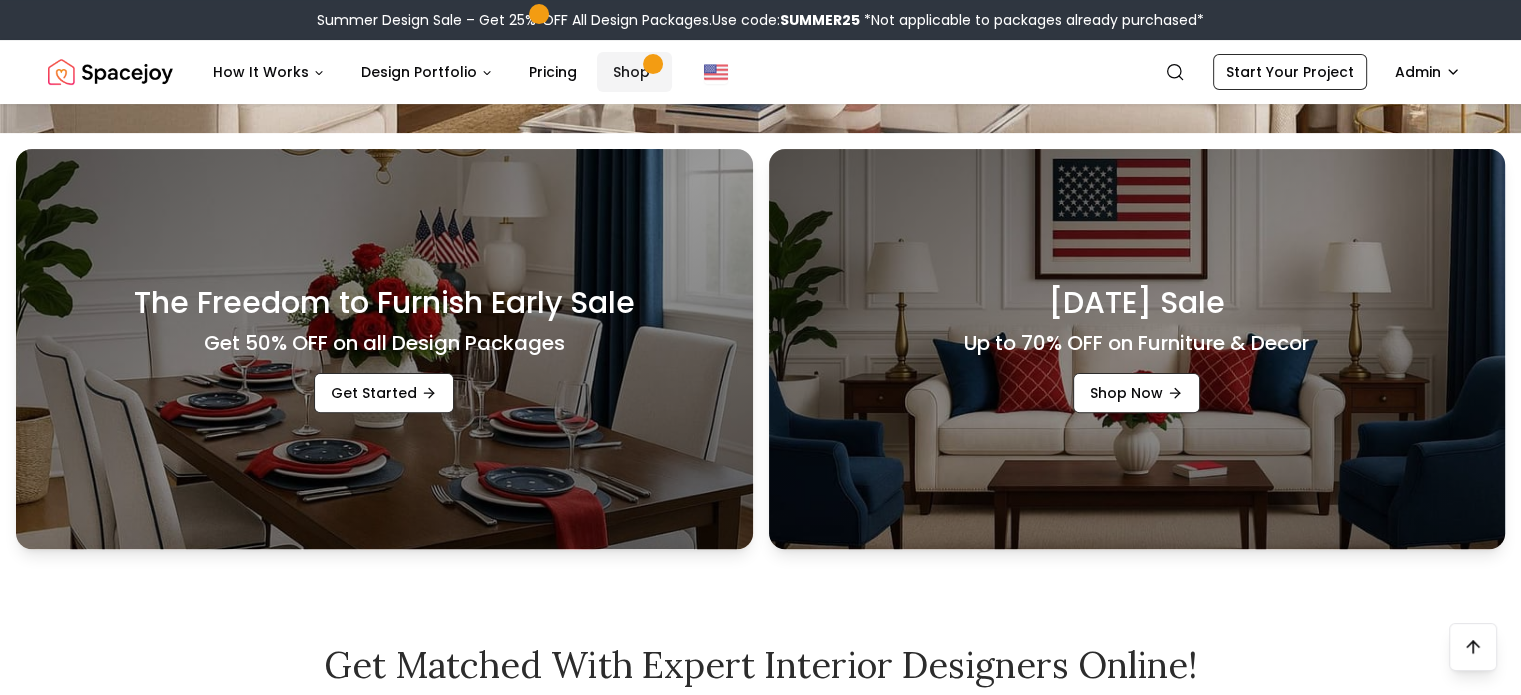 click on "Shop" at bounding box center (634, 72) 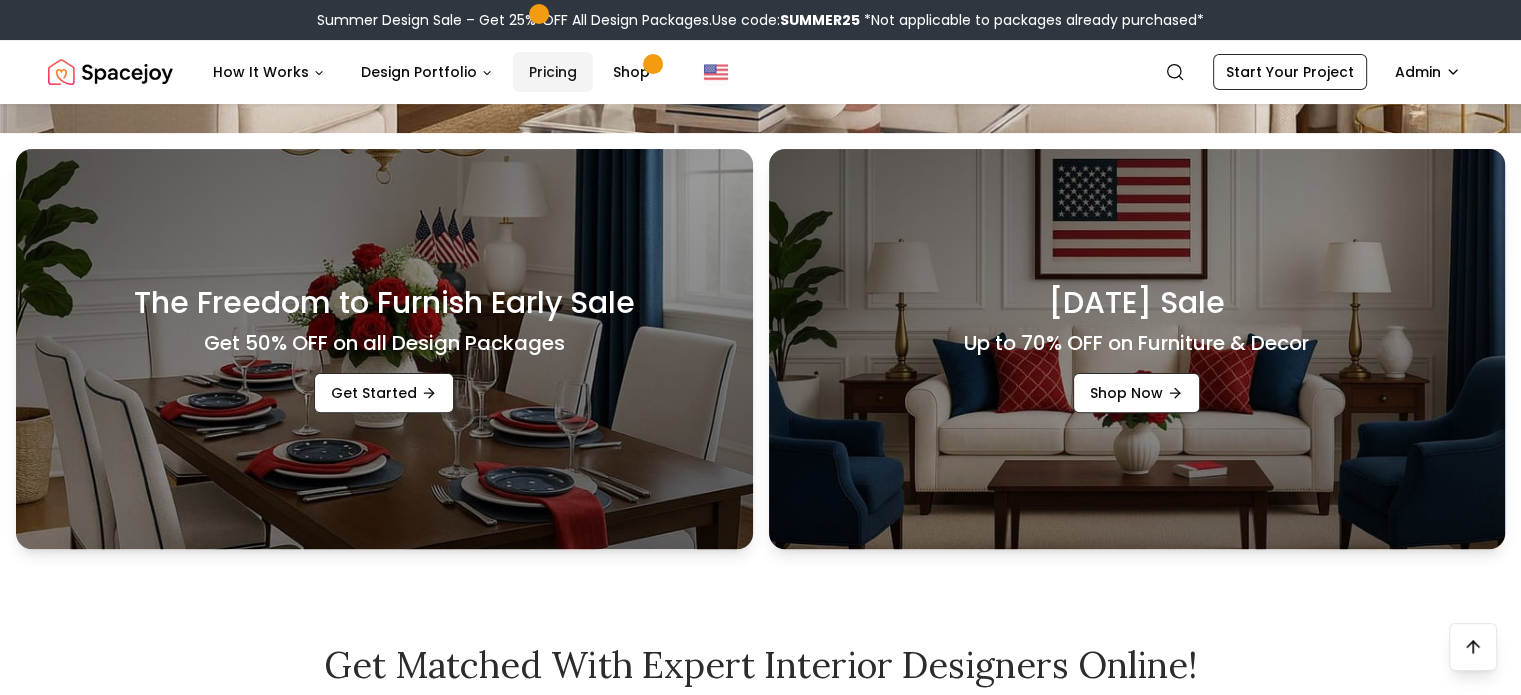 click on "Pricing" at bounding box center (553, 72) 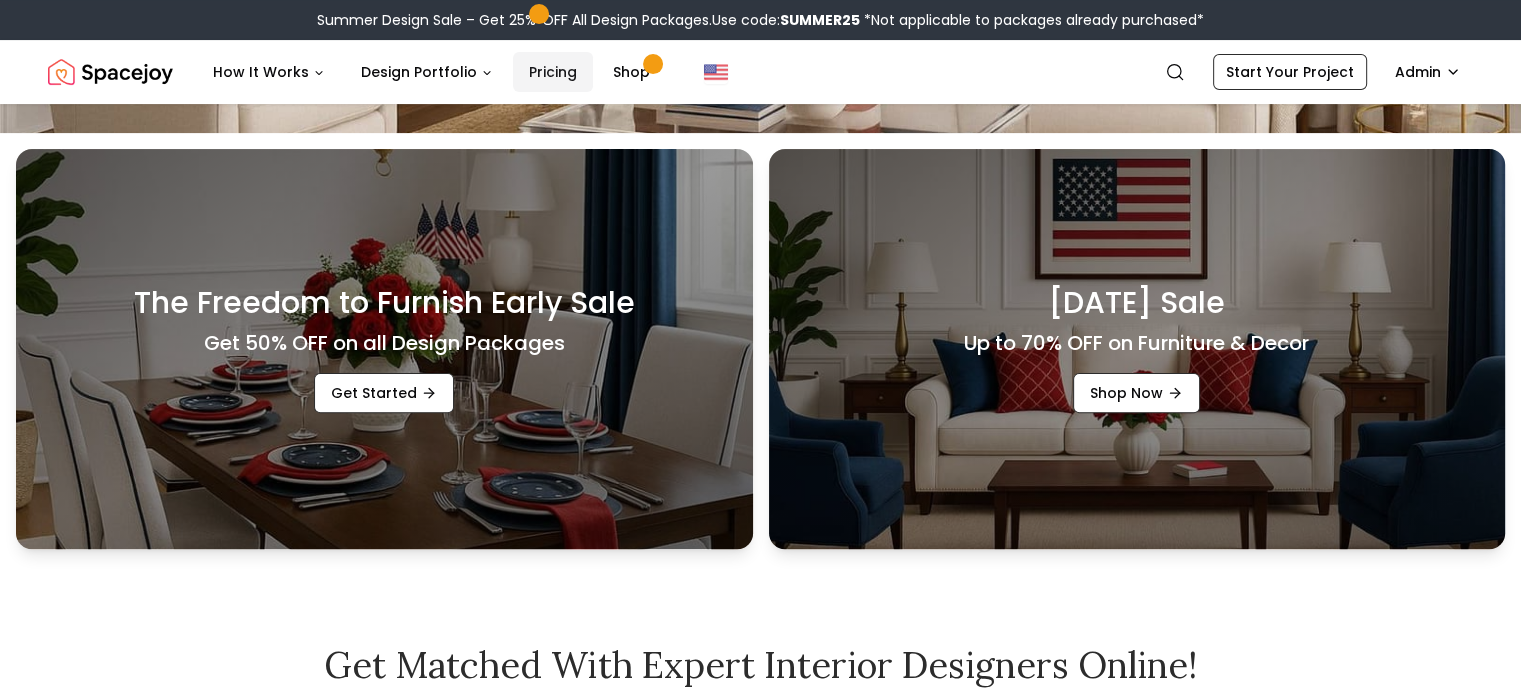 scroll, scrollTop: 0, scrollLeft: 0, axis: both 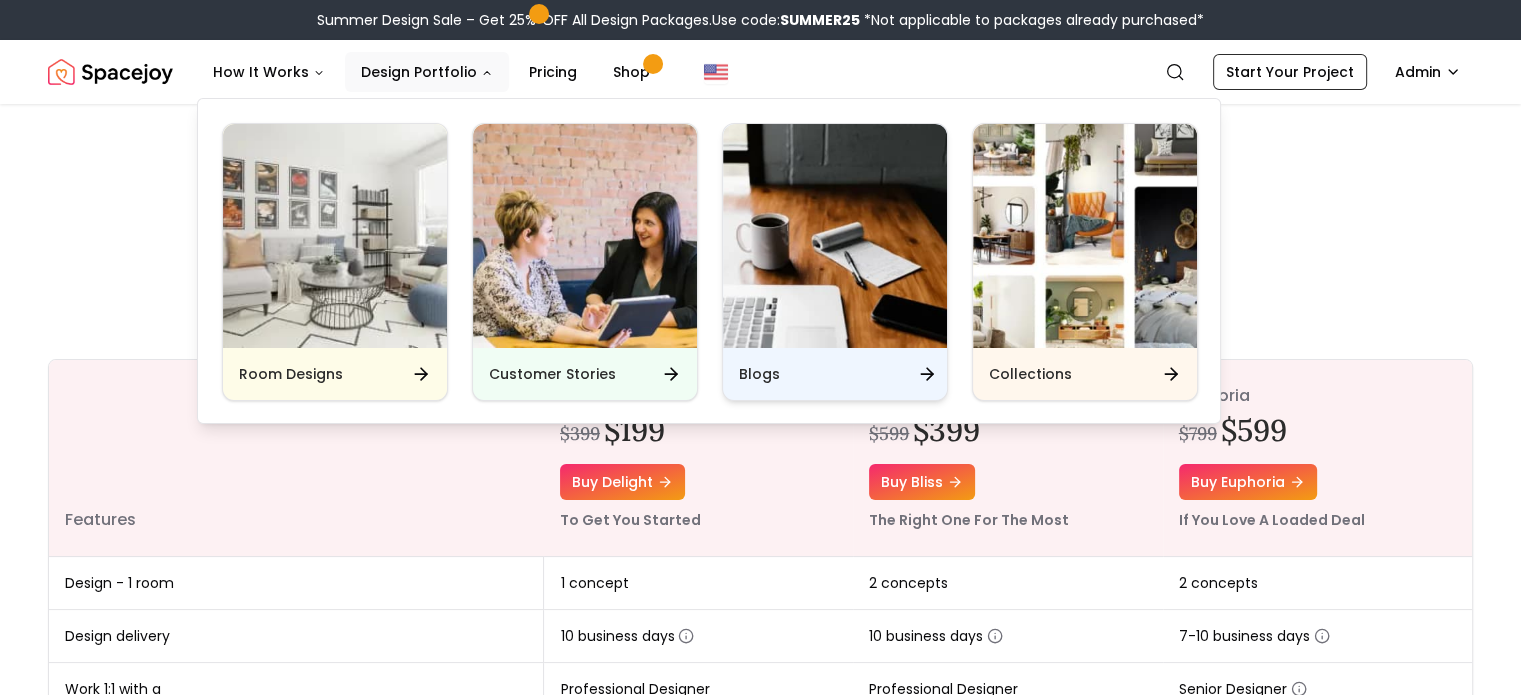 click at bounding box center (835, 236) 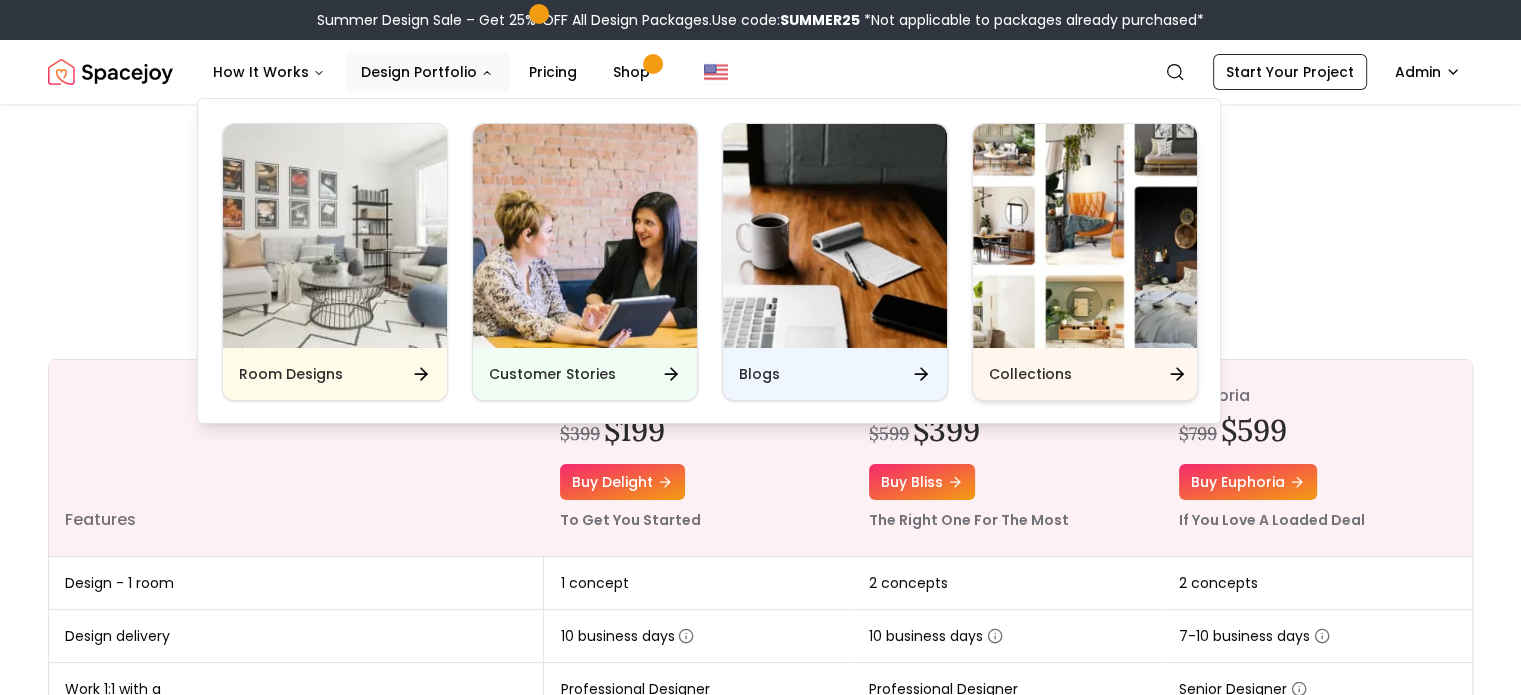 click at bounding box center (1085, 236) 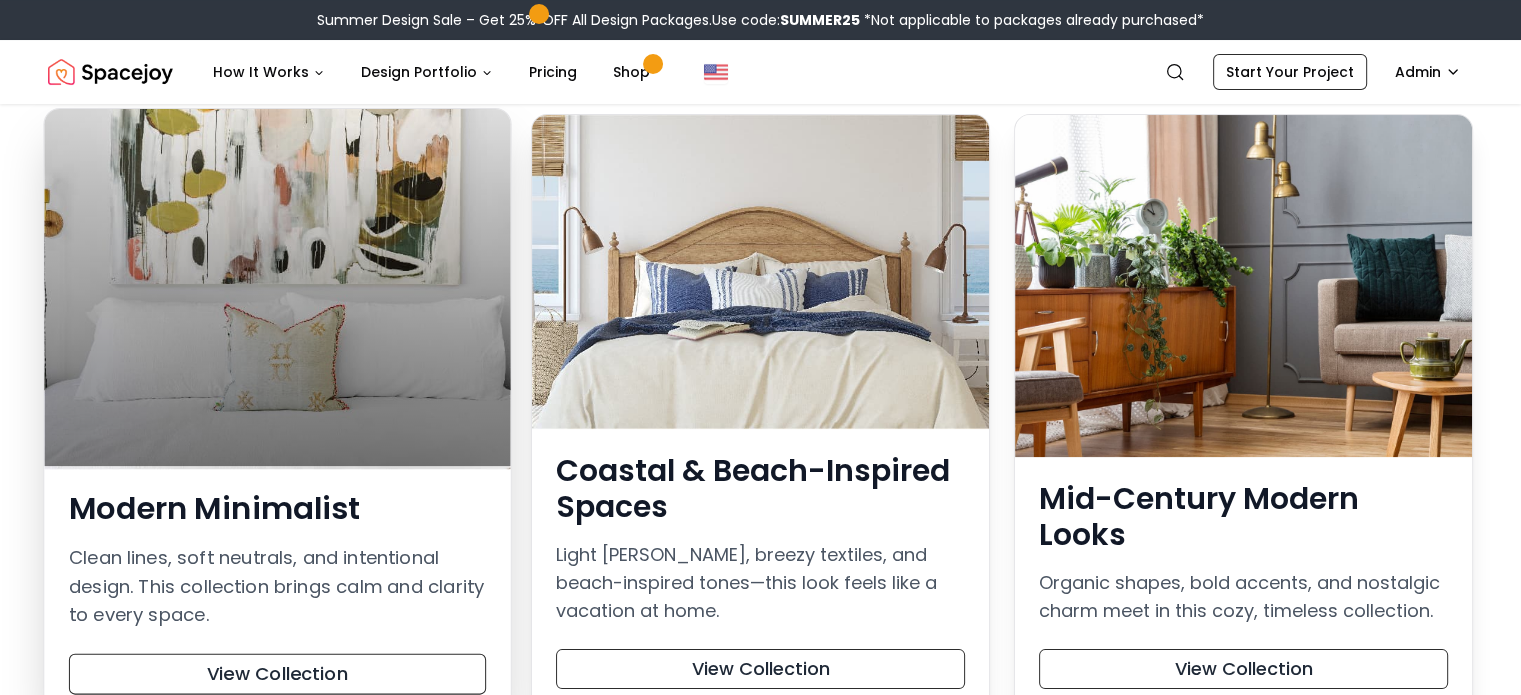 scroll, scrollTop: 260, scrollLeft: 0, axis: vertical 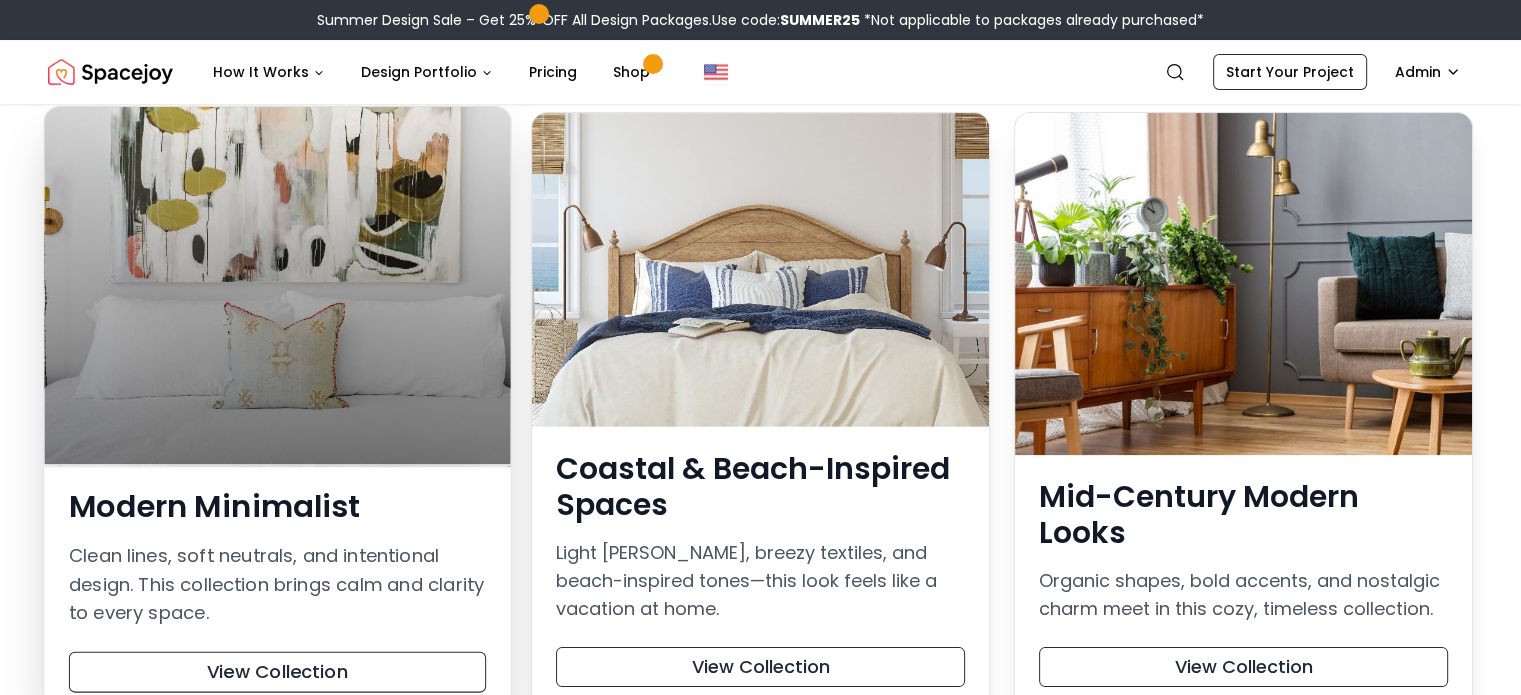 click at bounding box center (277, 285) 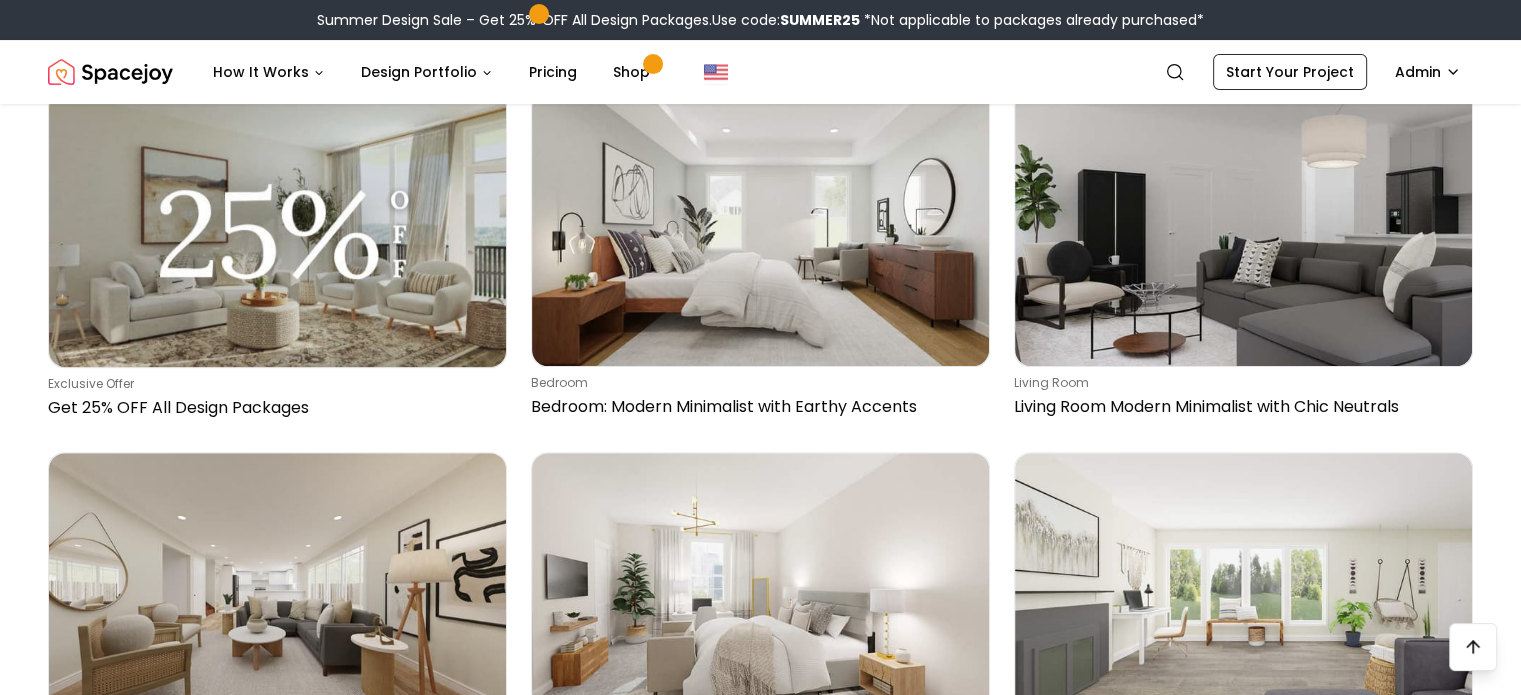 scroll, scrollTop: 536, scrollLeft: 0, axis: vertical 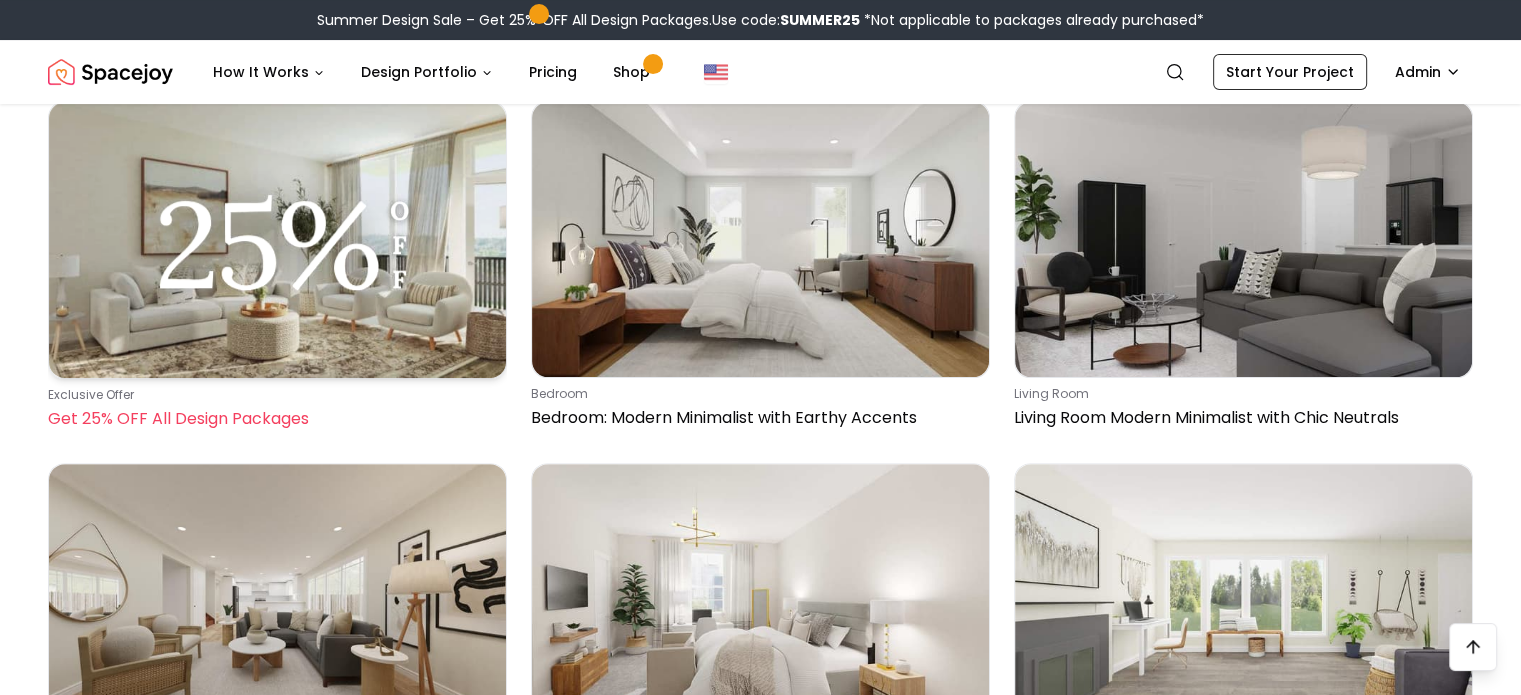 click at bounding box center [277, 239] 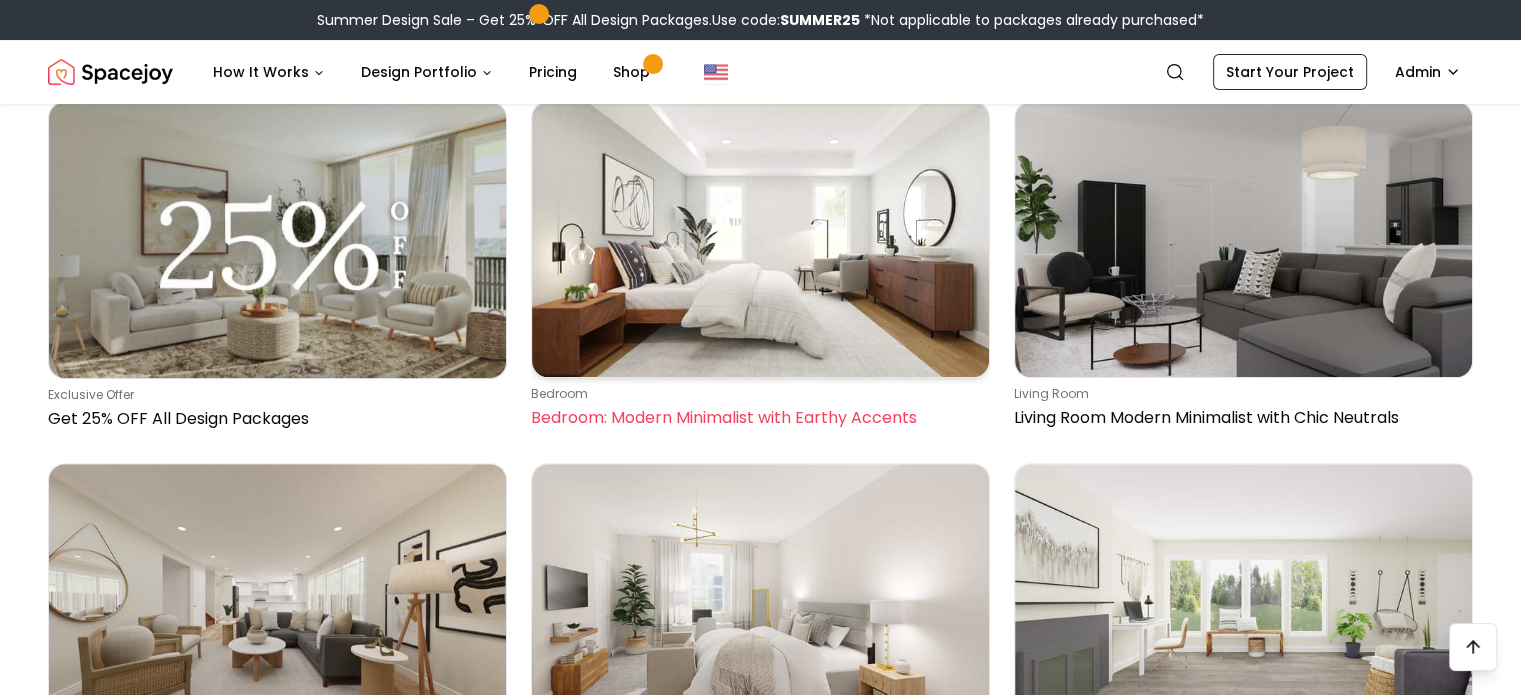 click at bounding box center (760, 239) 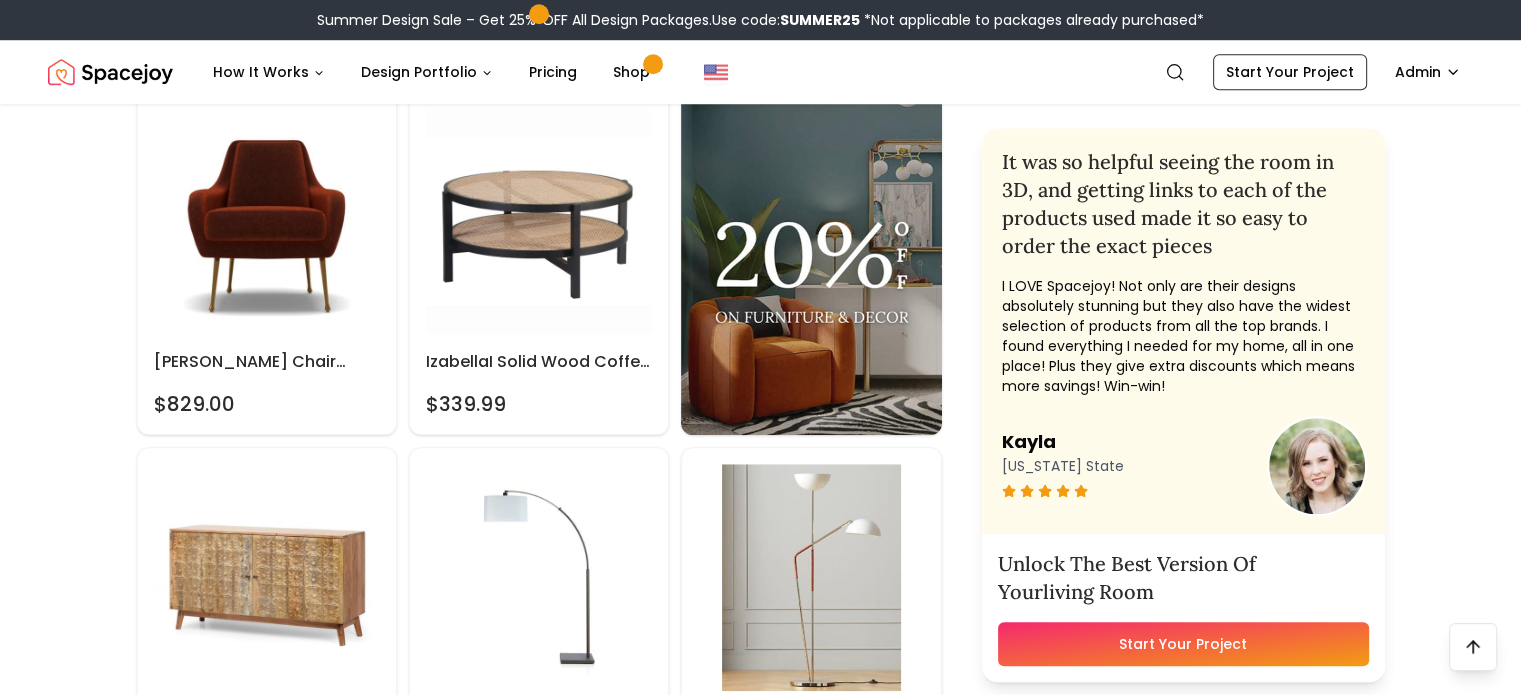 scroll, scrollTop: 1643, scrollLeft: 0, axis: vertical 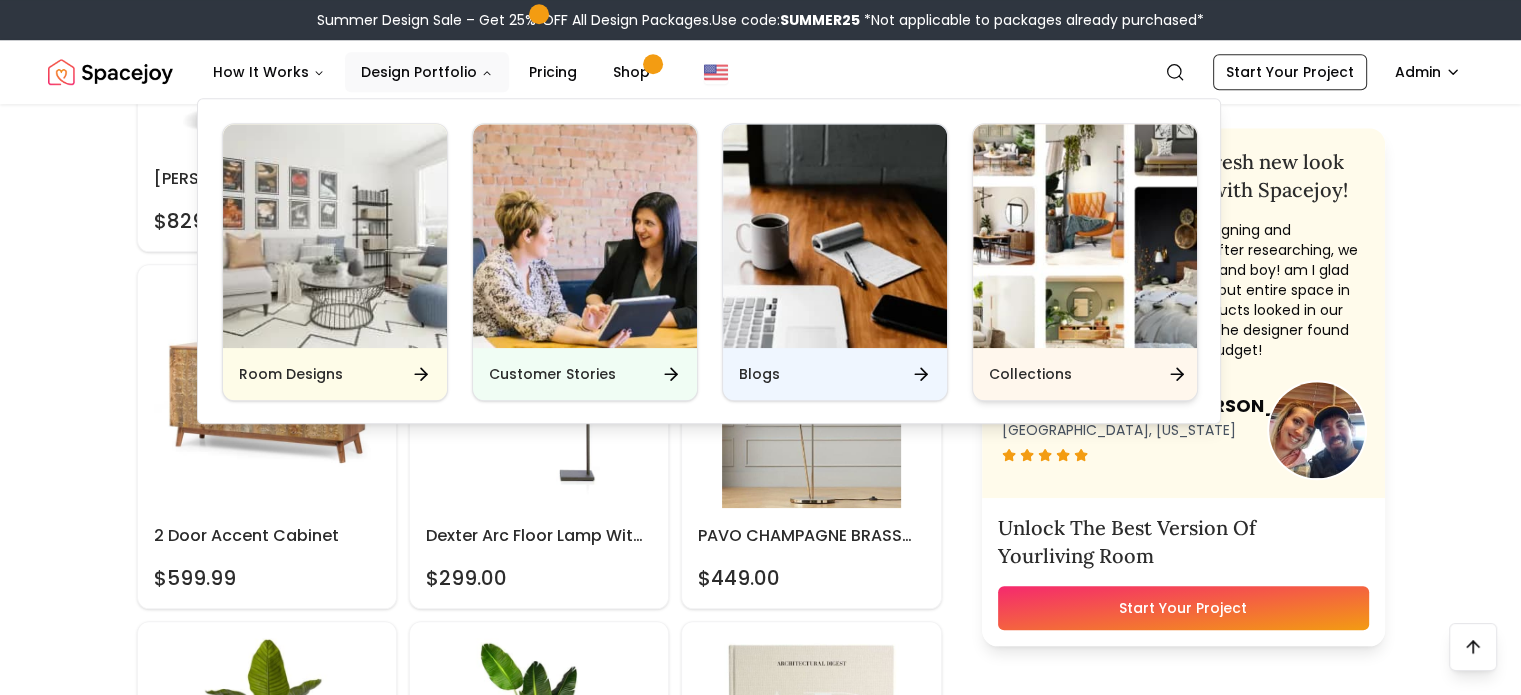 click at bounding box center [1085, 236] 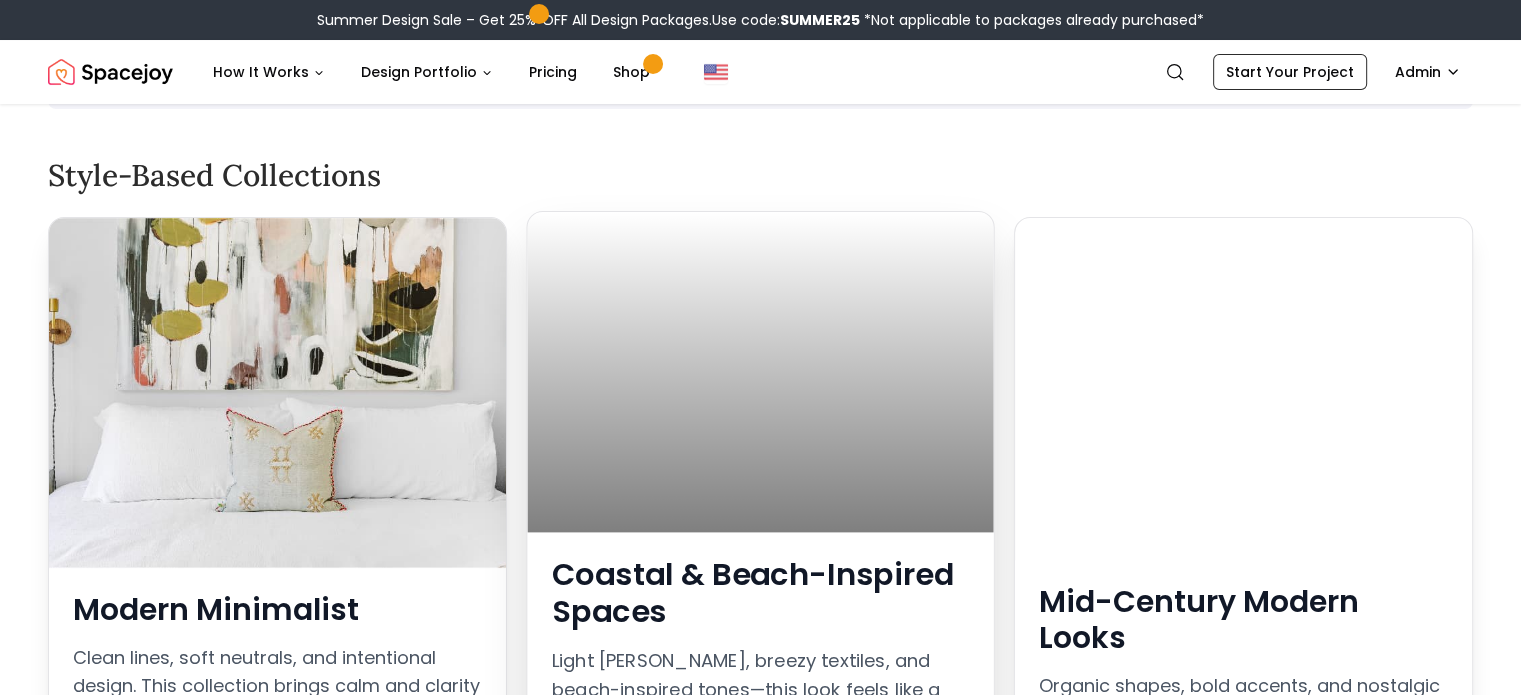 scroll, scrollTop: 156, scrollLeft: 0, axis: vertical 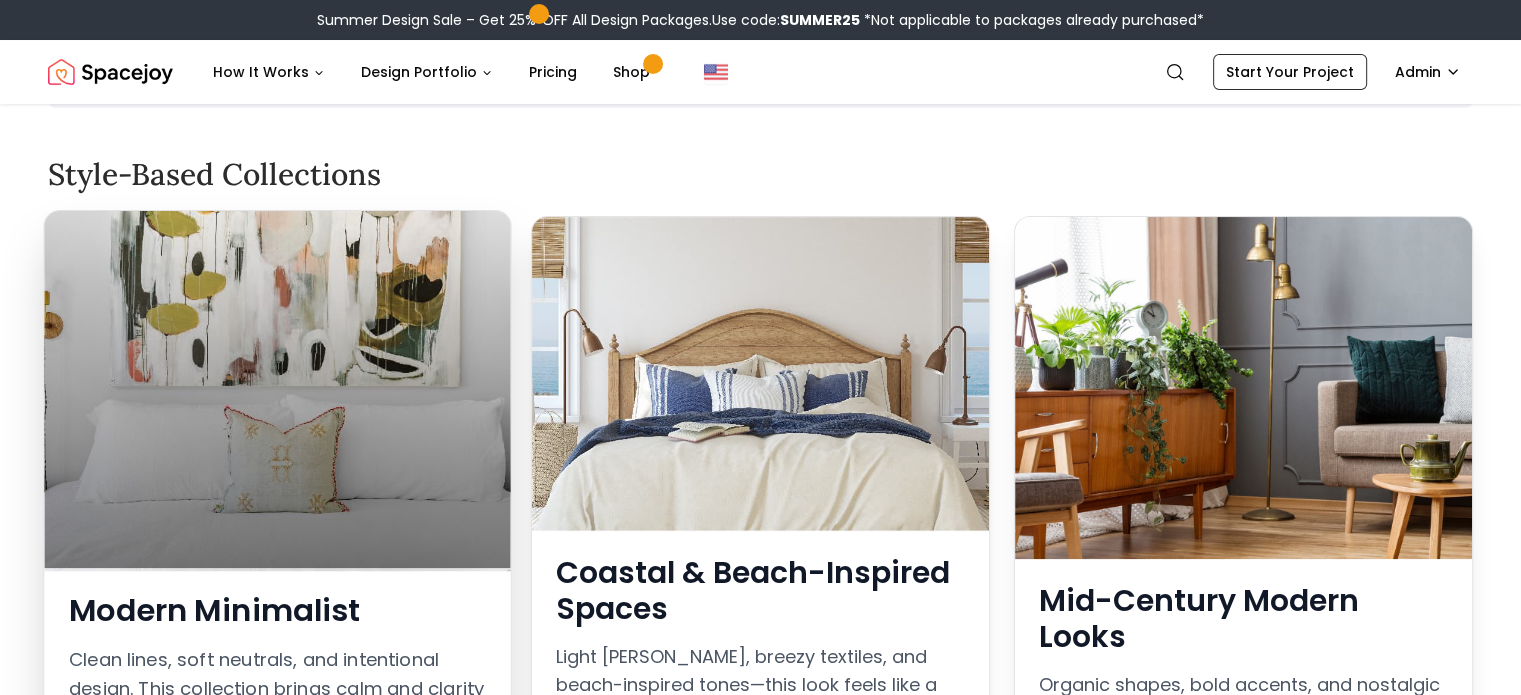 click at bounding box center (277, 389) 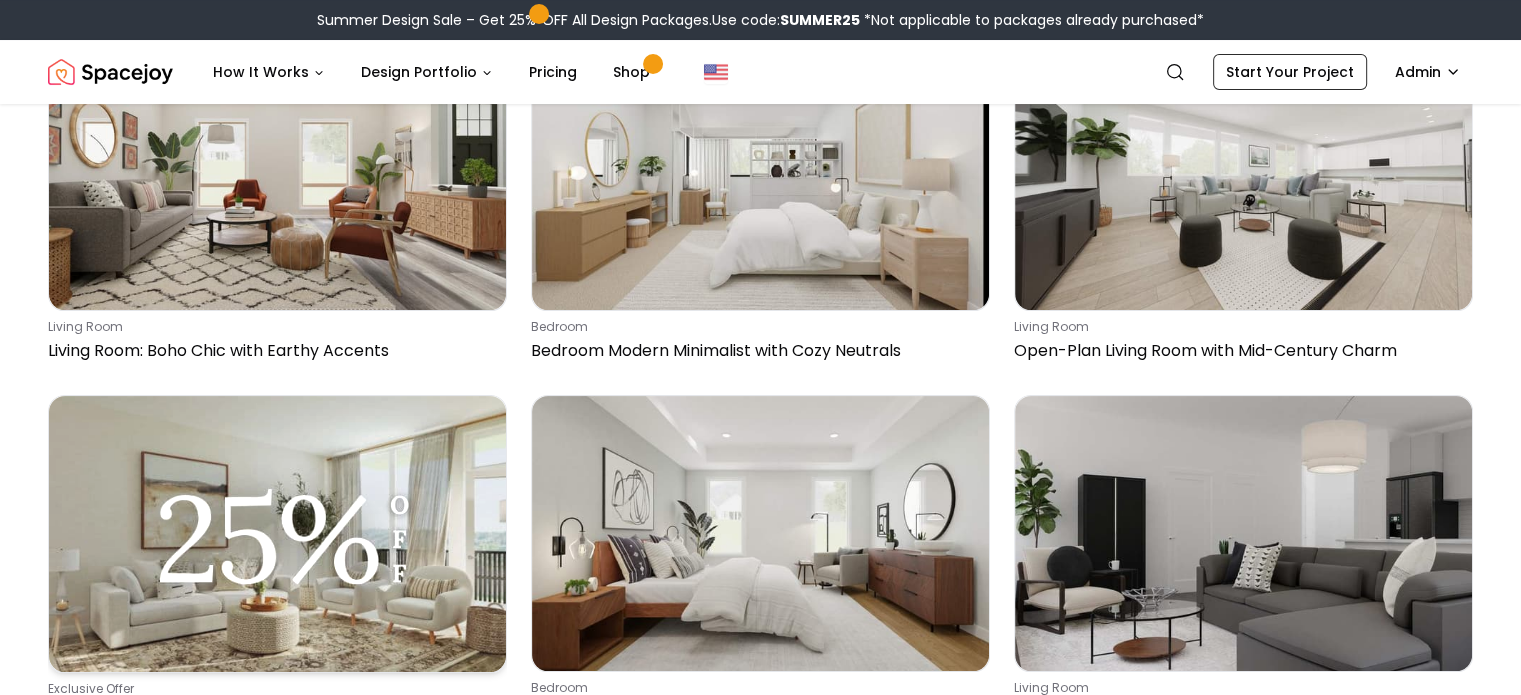 scroll, scrollTop: 240, scrollLeft: 0, axis: vertical 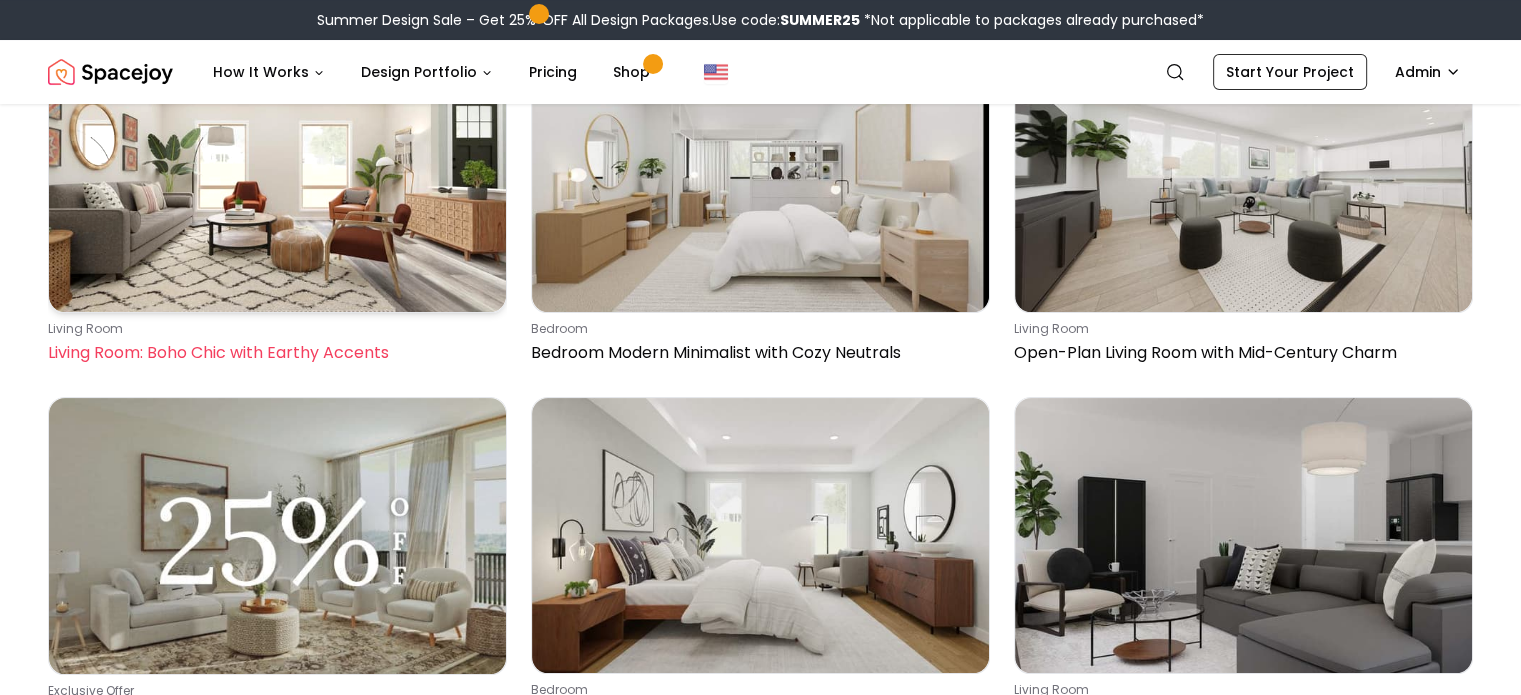click at bounding box center [277, 175] 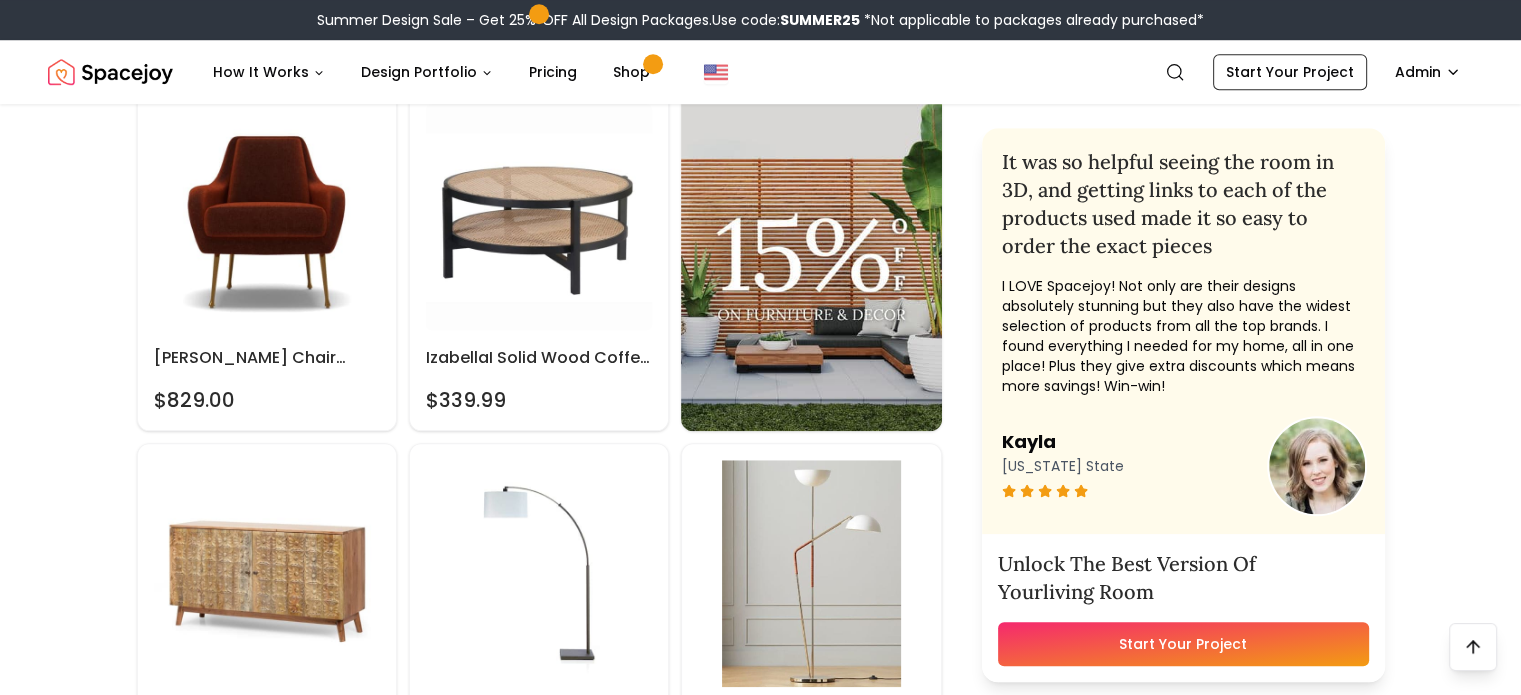 scroll, scrollTop: 1652, scrollLeft: 0, axis: vertical 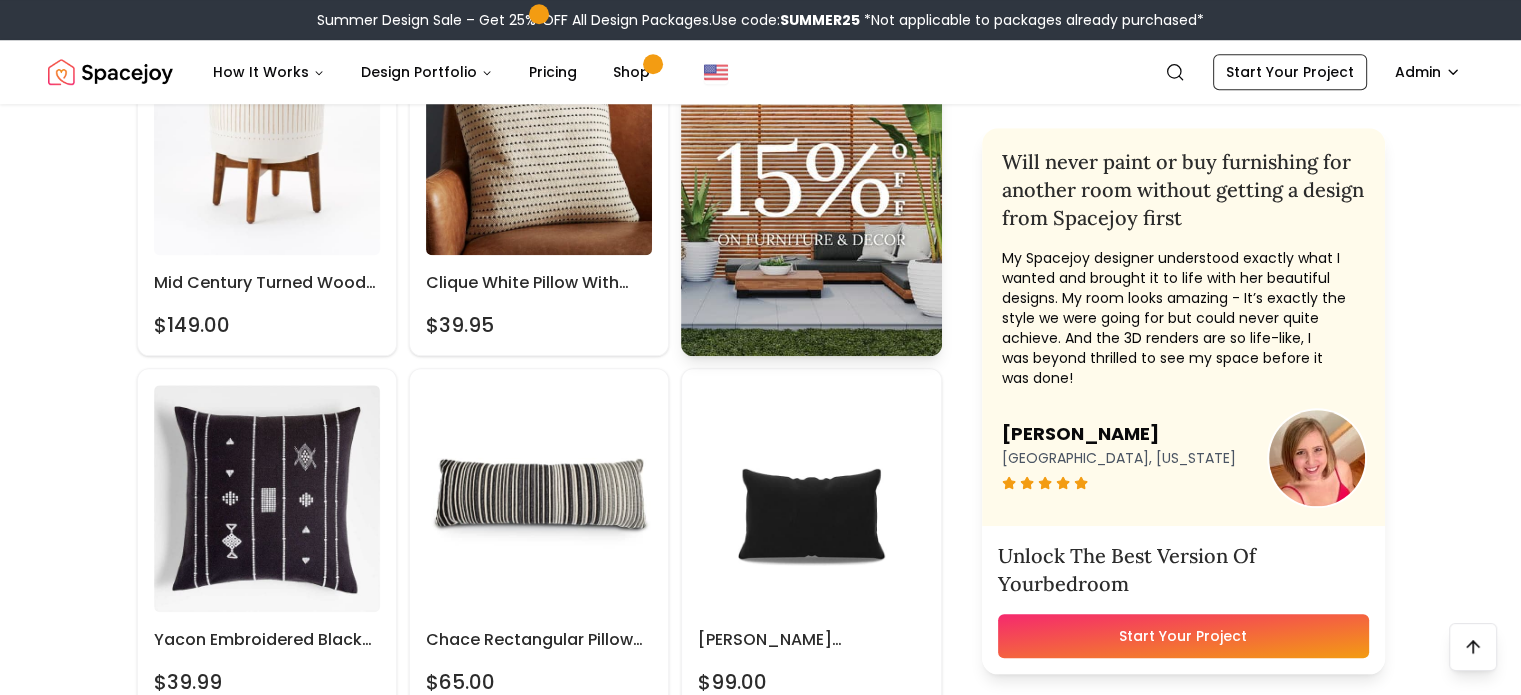 click at bounding box center (811, 184) 